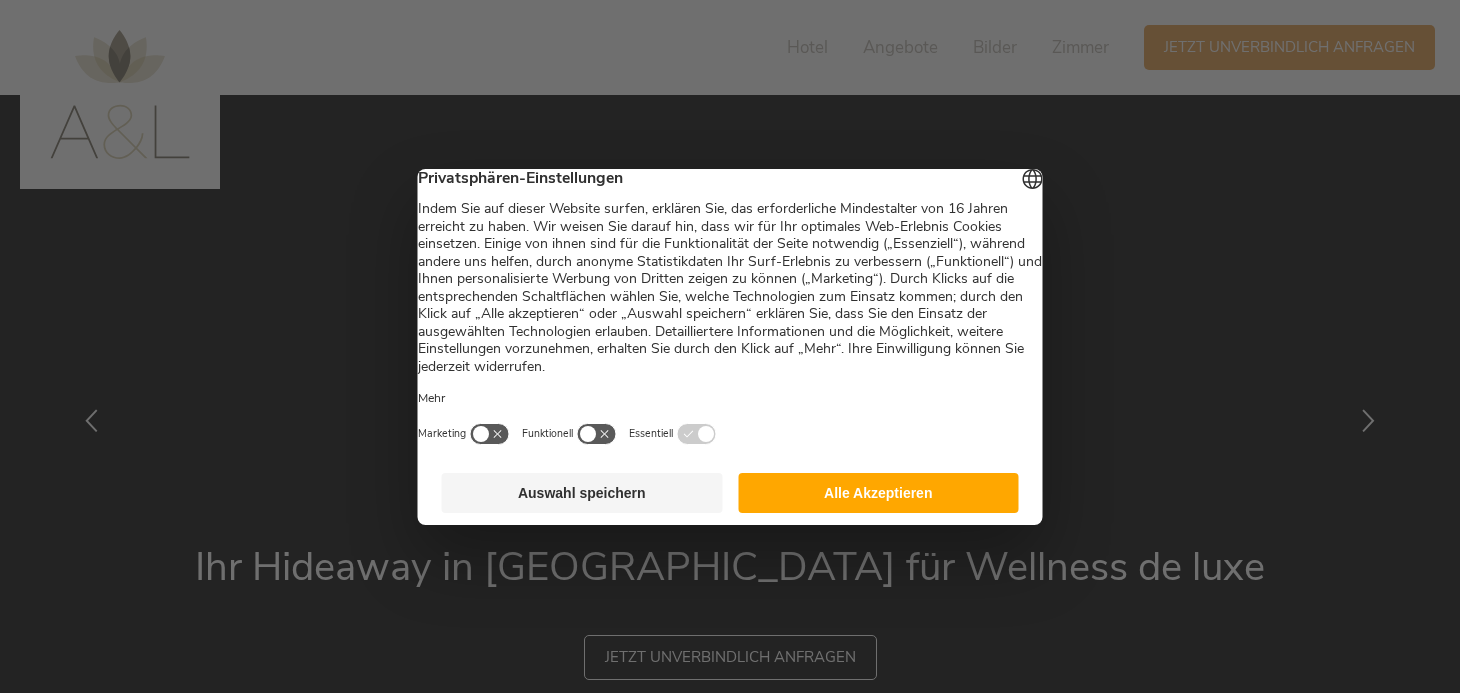 scroll, scrollTop: 0, scrollLeft: 0, axis: both 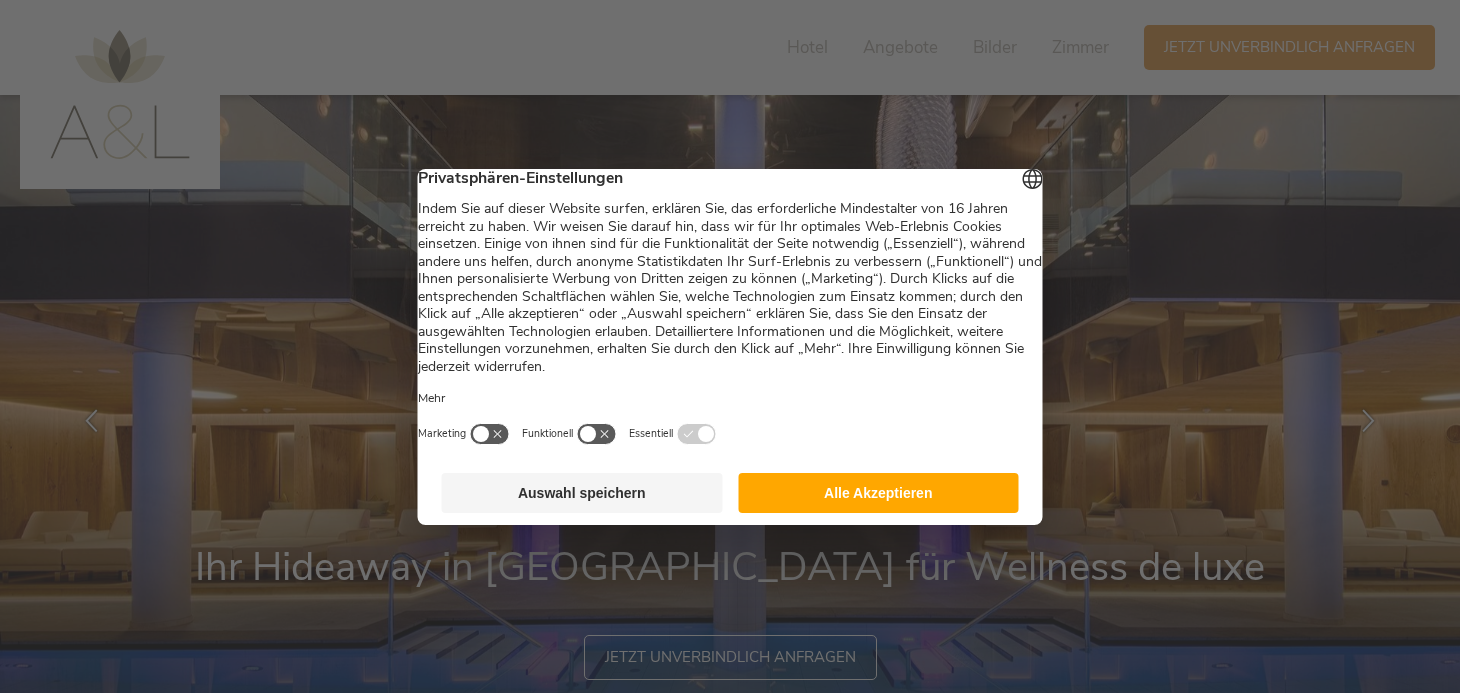 click on "Alle Akzeptieren" at bounding box center [878, 493] 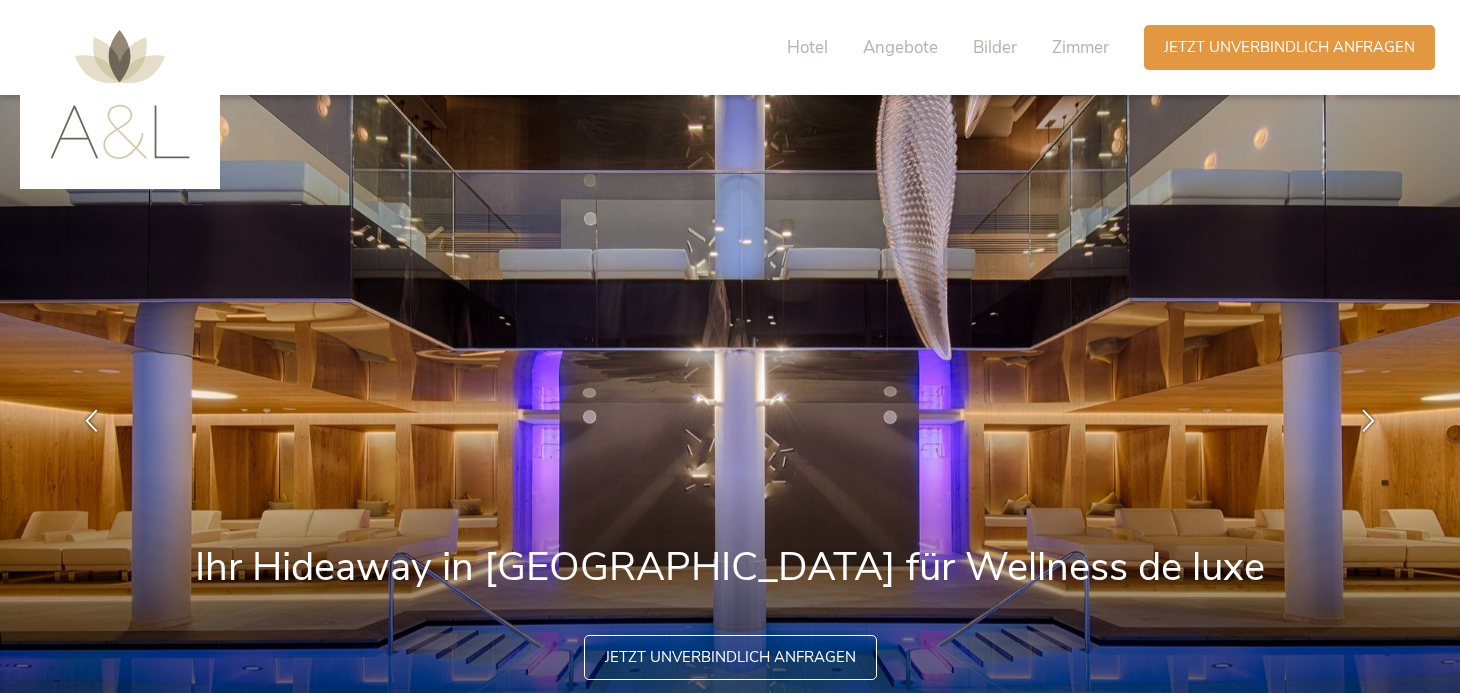 scroll, scrollTop: 0, scrollLeft: 0, axis: both 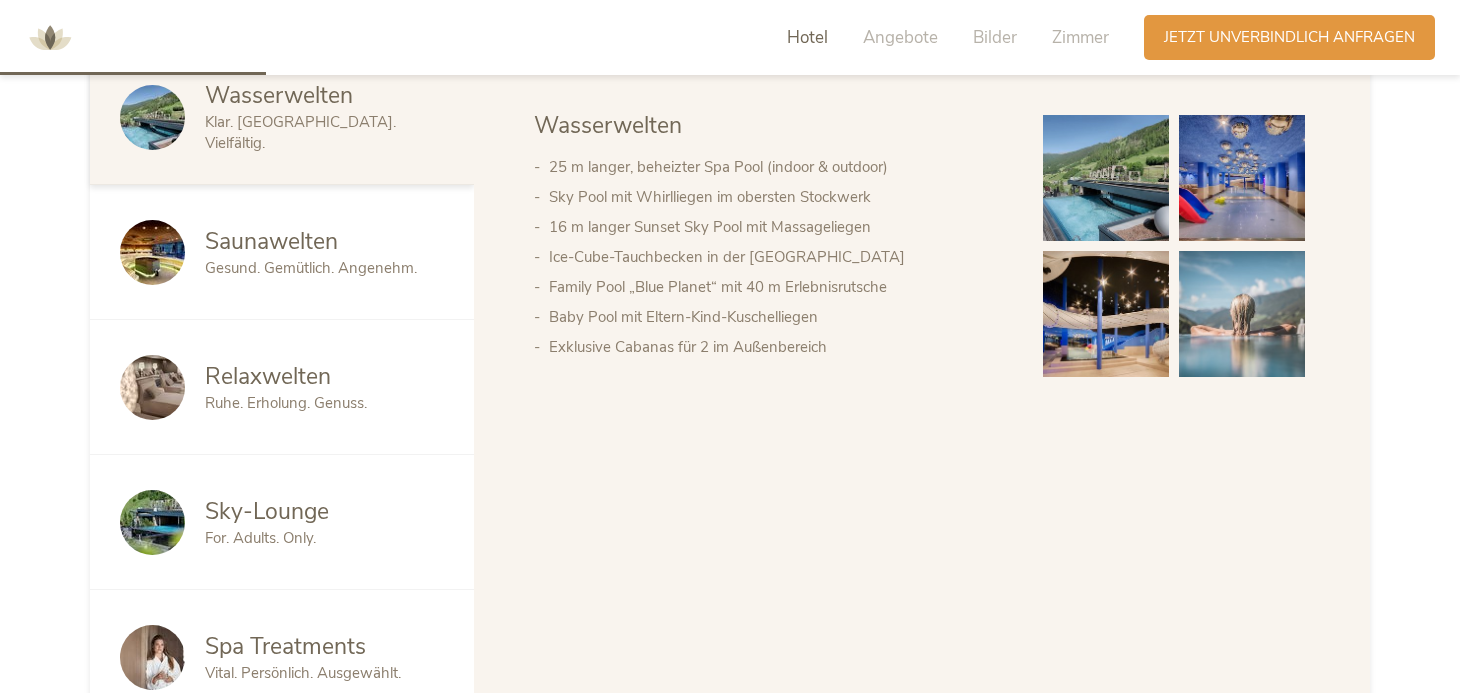 click on "Saunawelten" at bounding box center (271, 241) 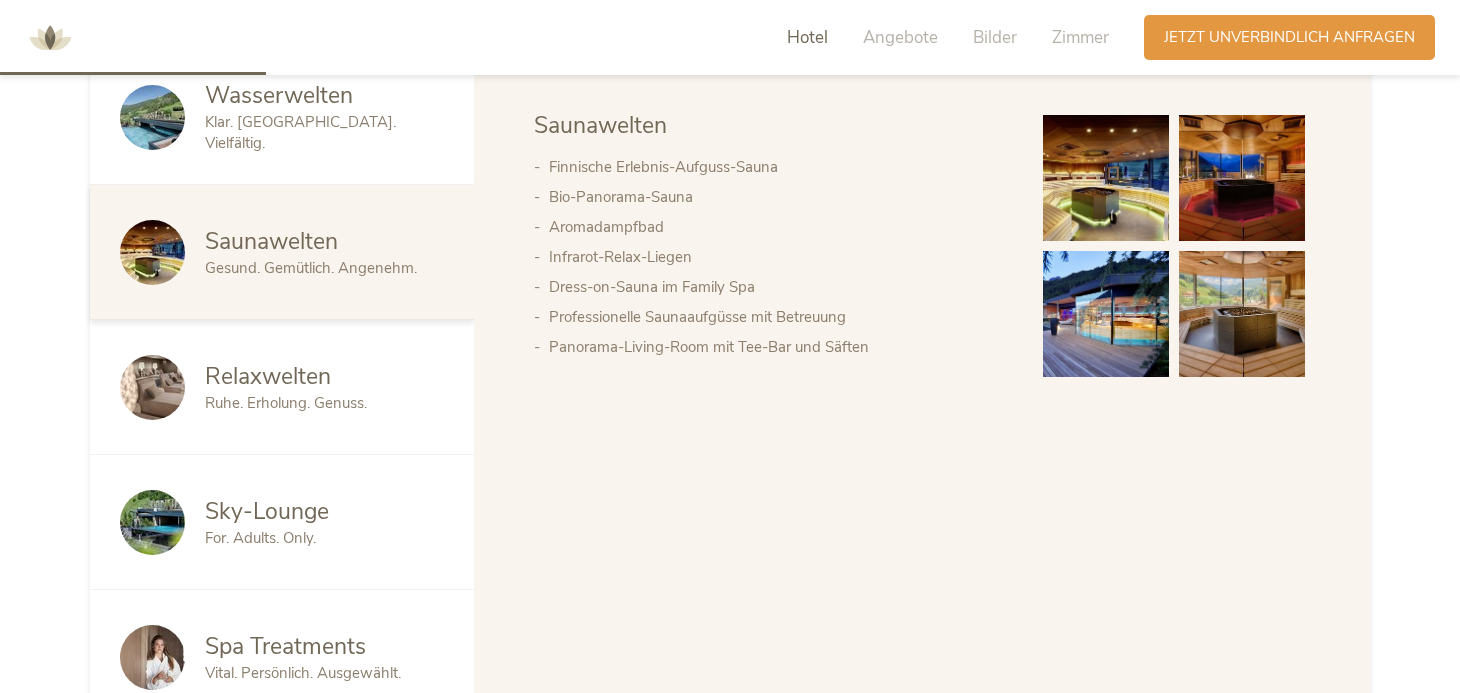 click on "Ruhe. Erholung. Genuss." at bounding box center [286, 403] 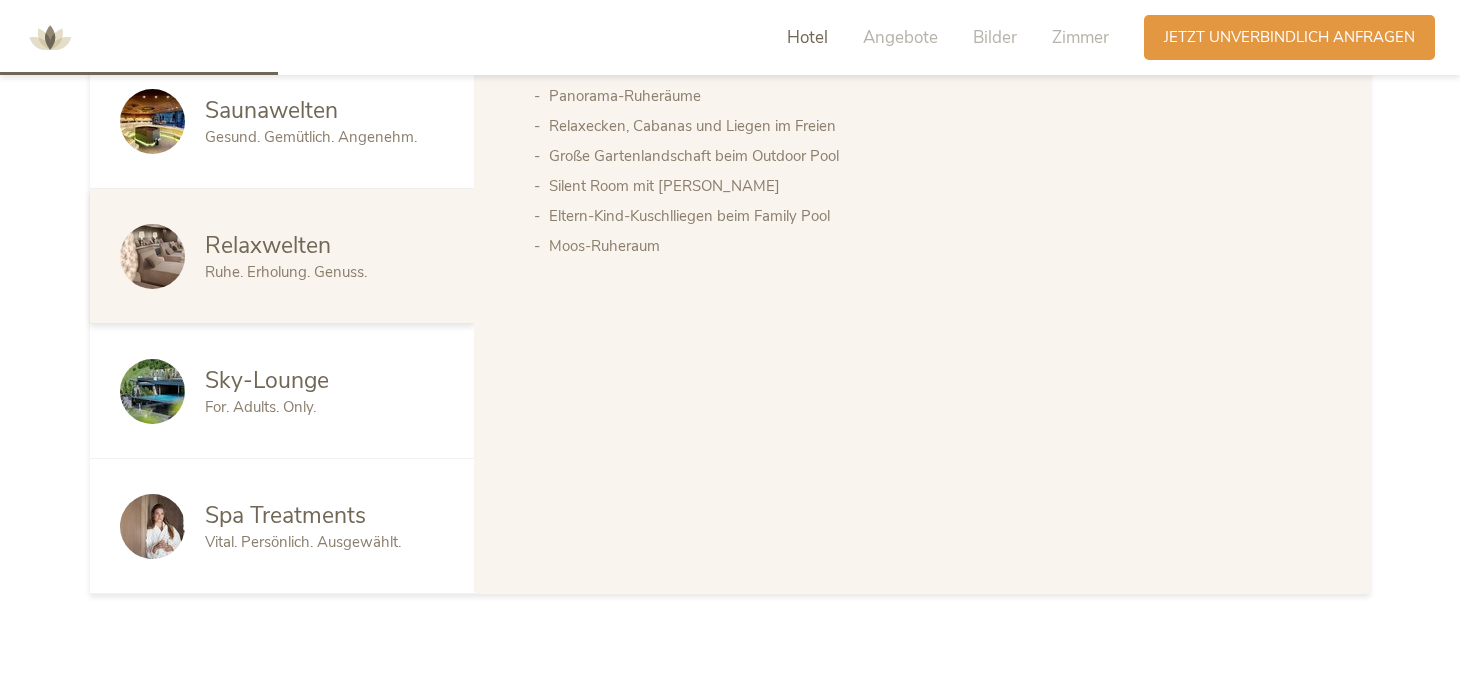 scroll, scrollTop: 1266, scrollLeft: 0, axis: vertical 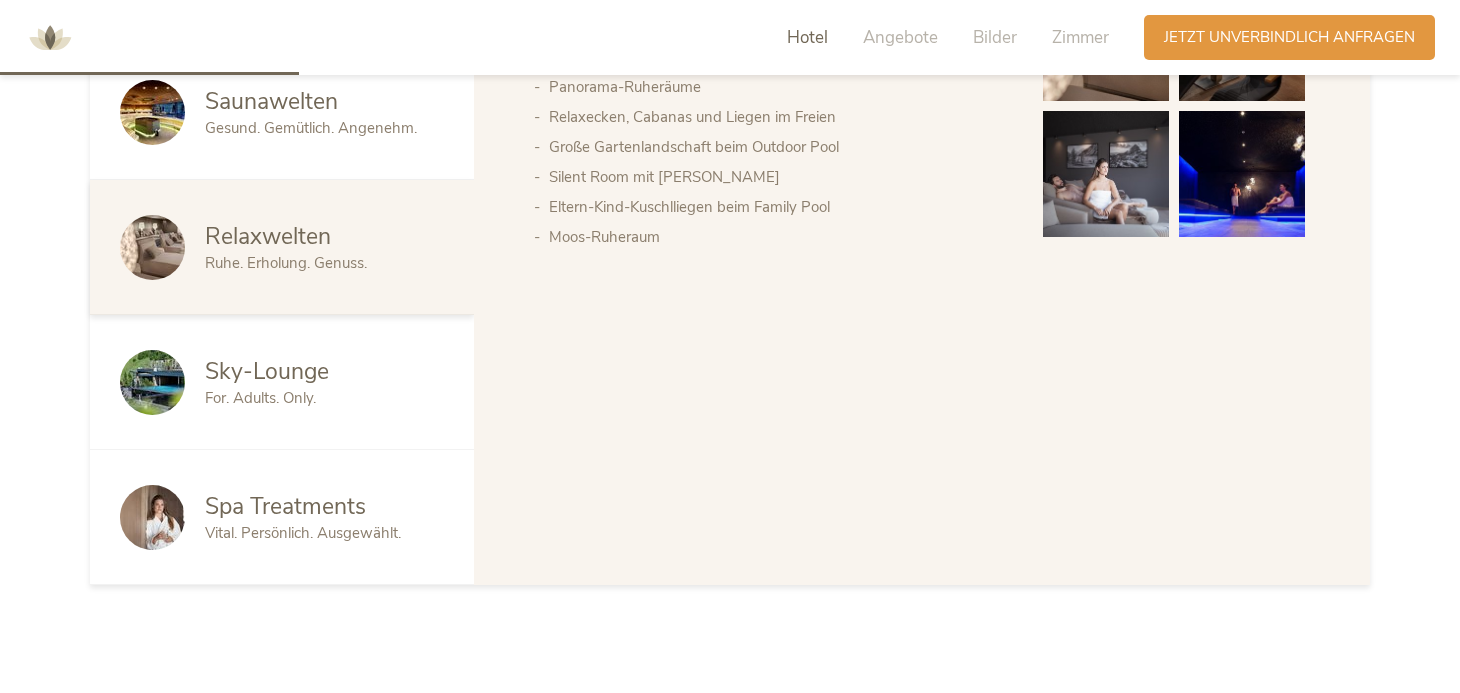 click on "For. Adults. Only." at bounding box center [260, 398] 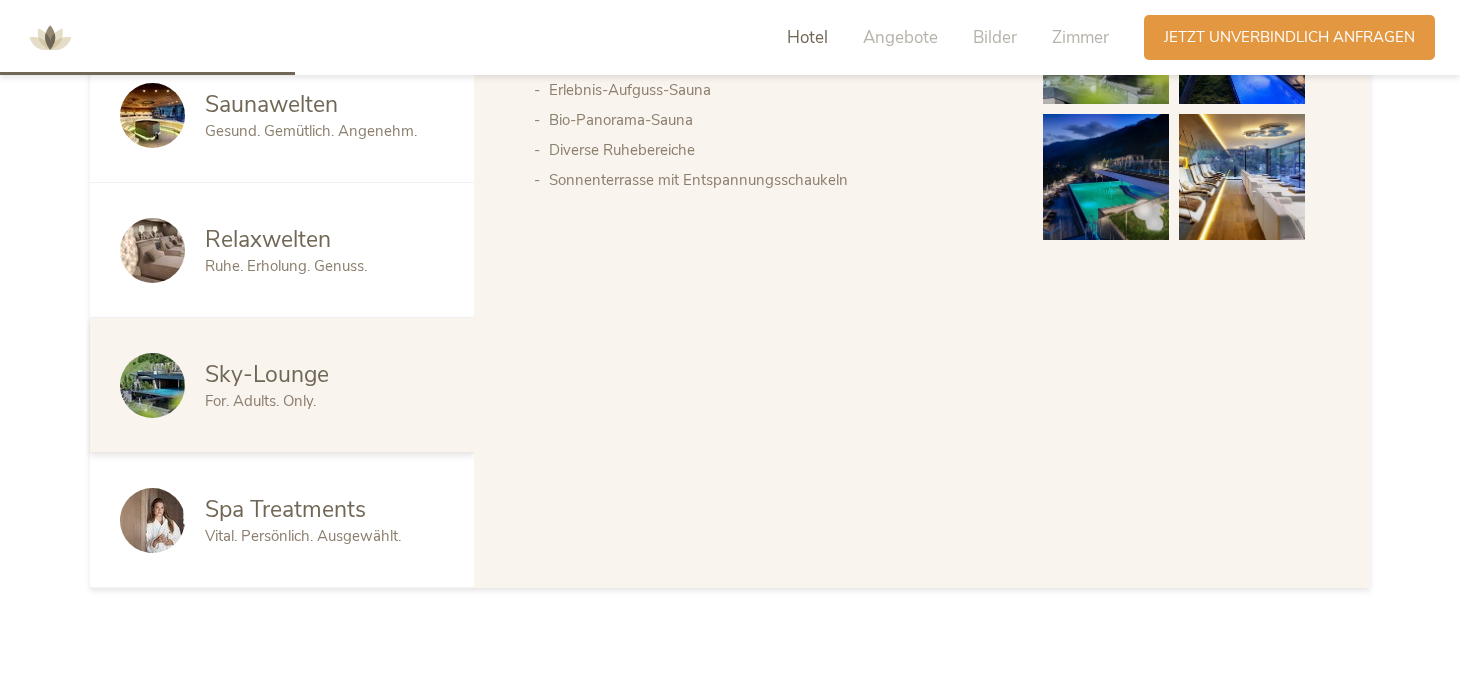 scroll, scrollTop: 1272, scrollLeft: 0, axis: vertical 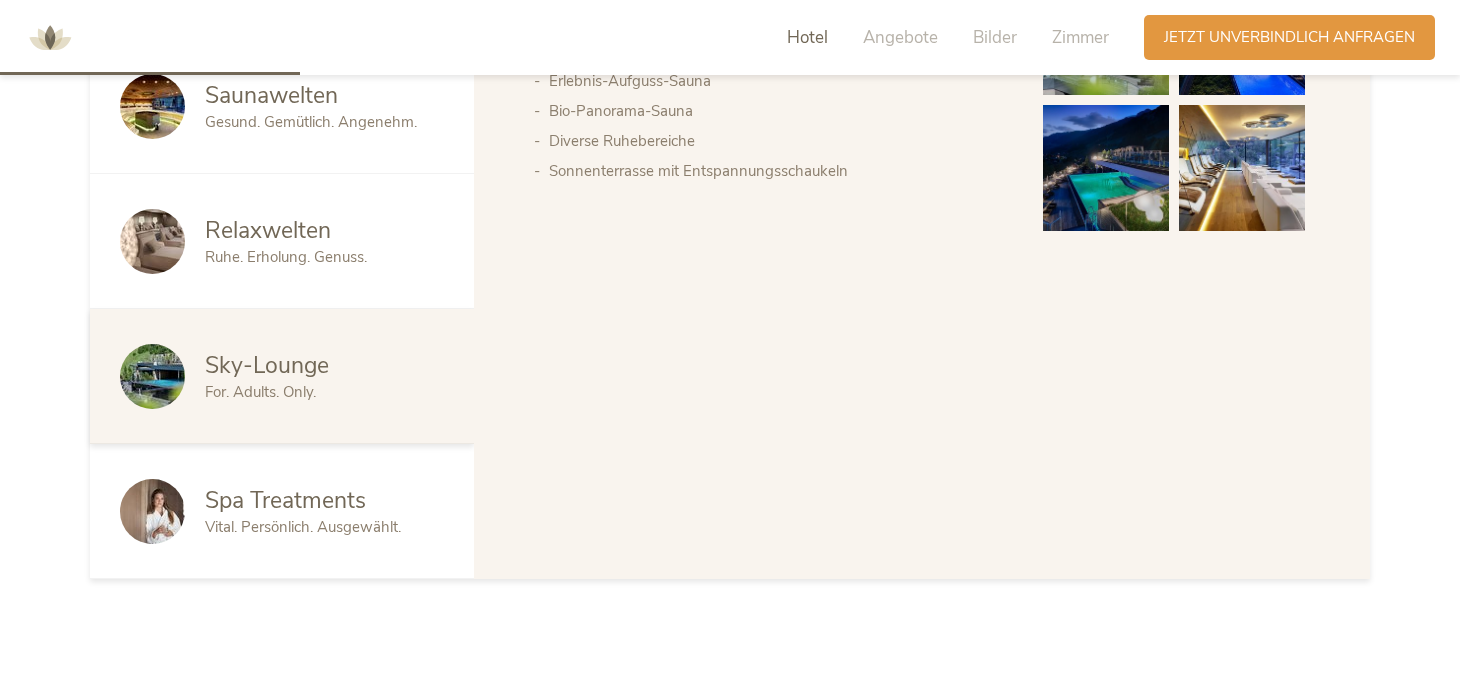 click on "Spa Treatments Vital. Persönlich. Ausgewählt." at bounding box center [282, 511] 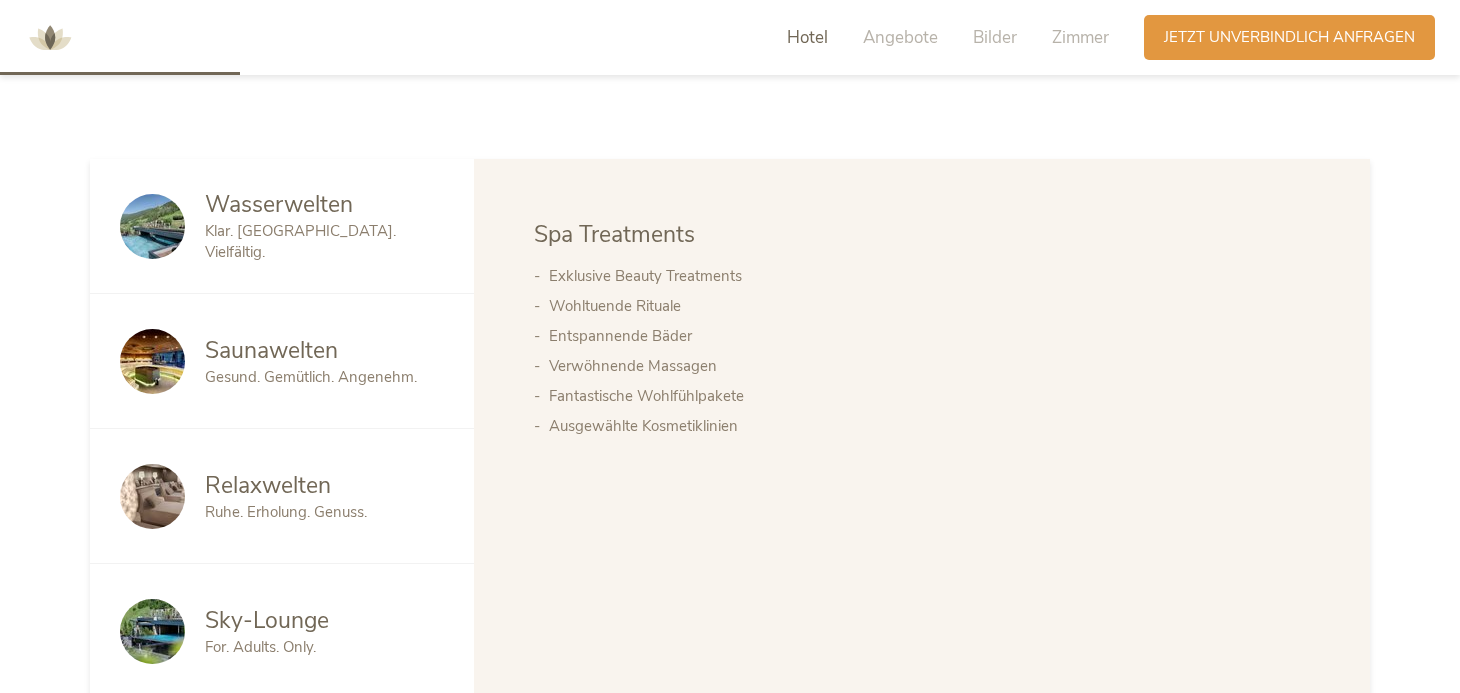 scroll, scrollTop: 1034, scrollLeft: 0, axis: vertical 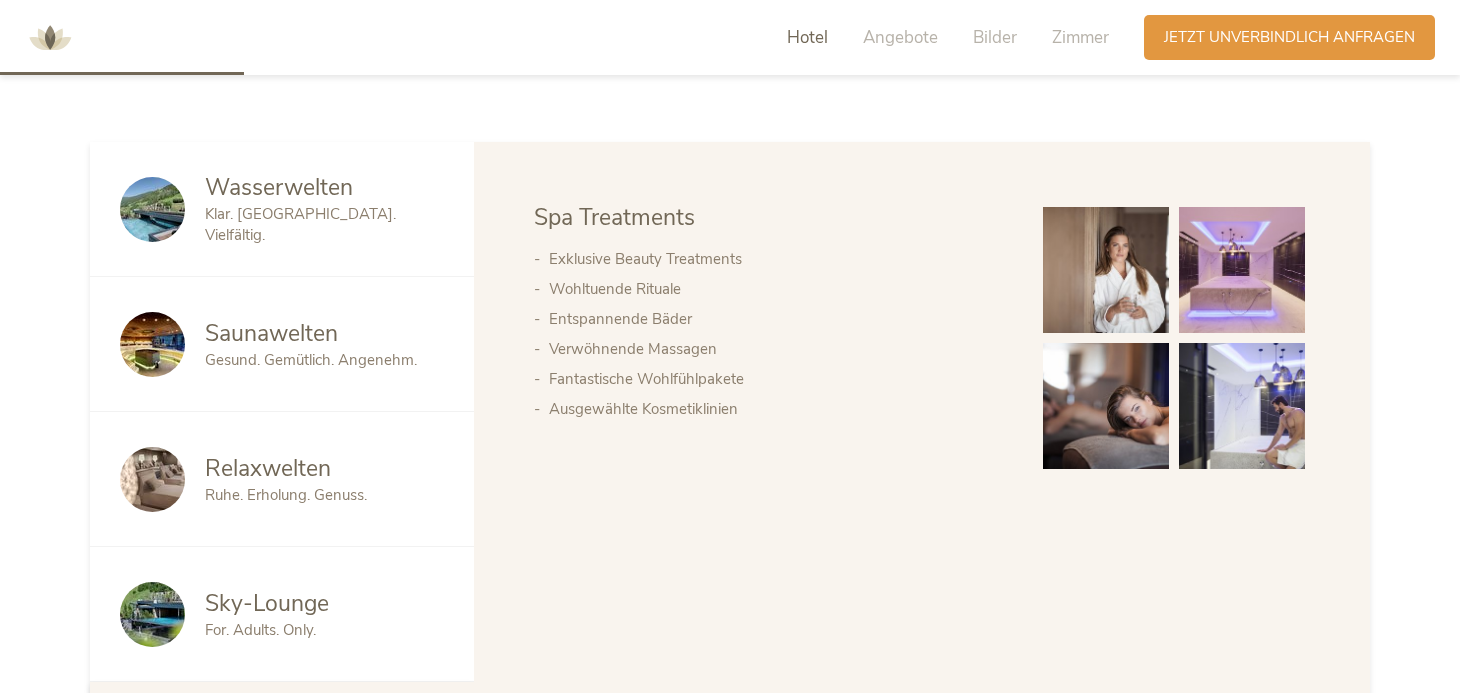 click at bounding box center (1242, 406) 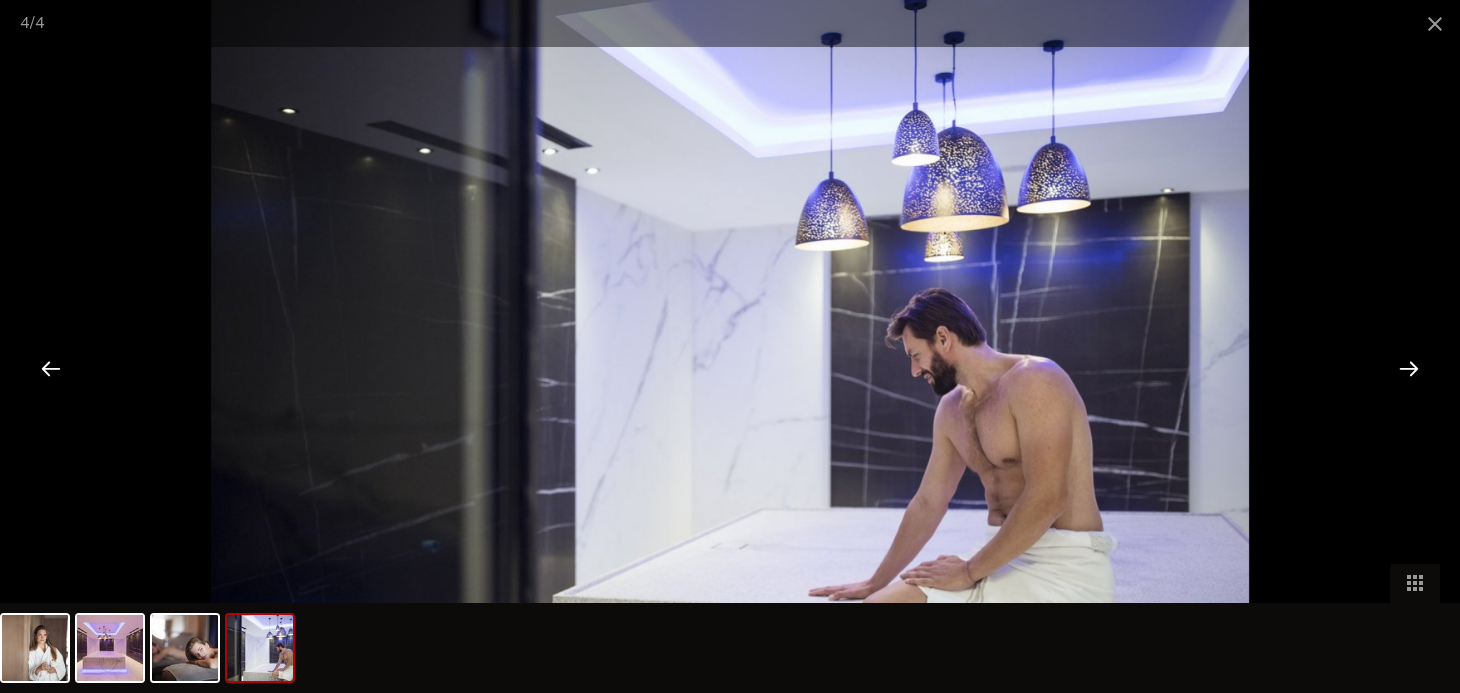 click at bounding box center [1409, 368] 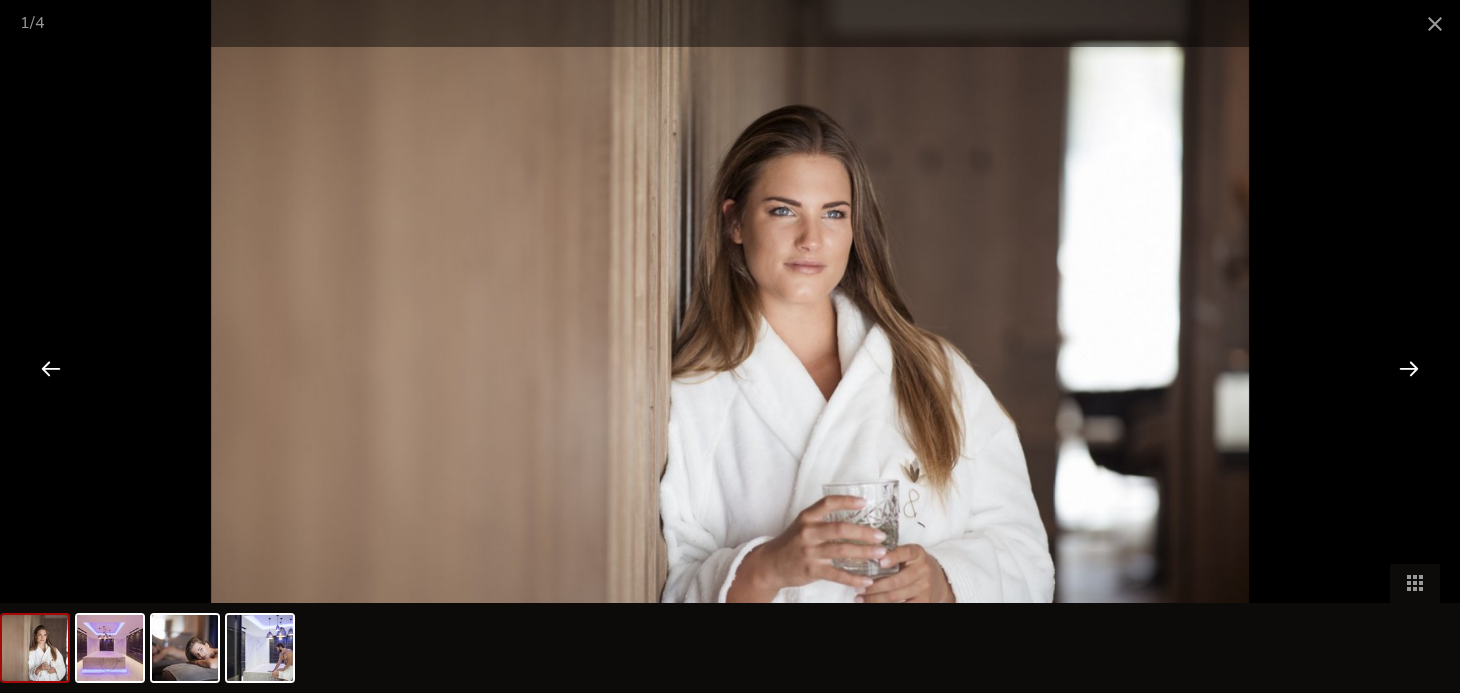 click at bounding box center (1409, 368) 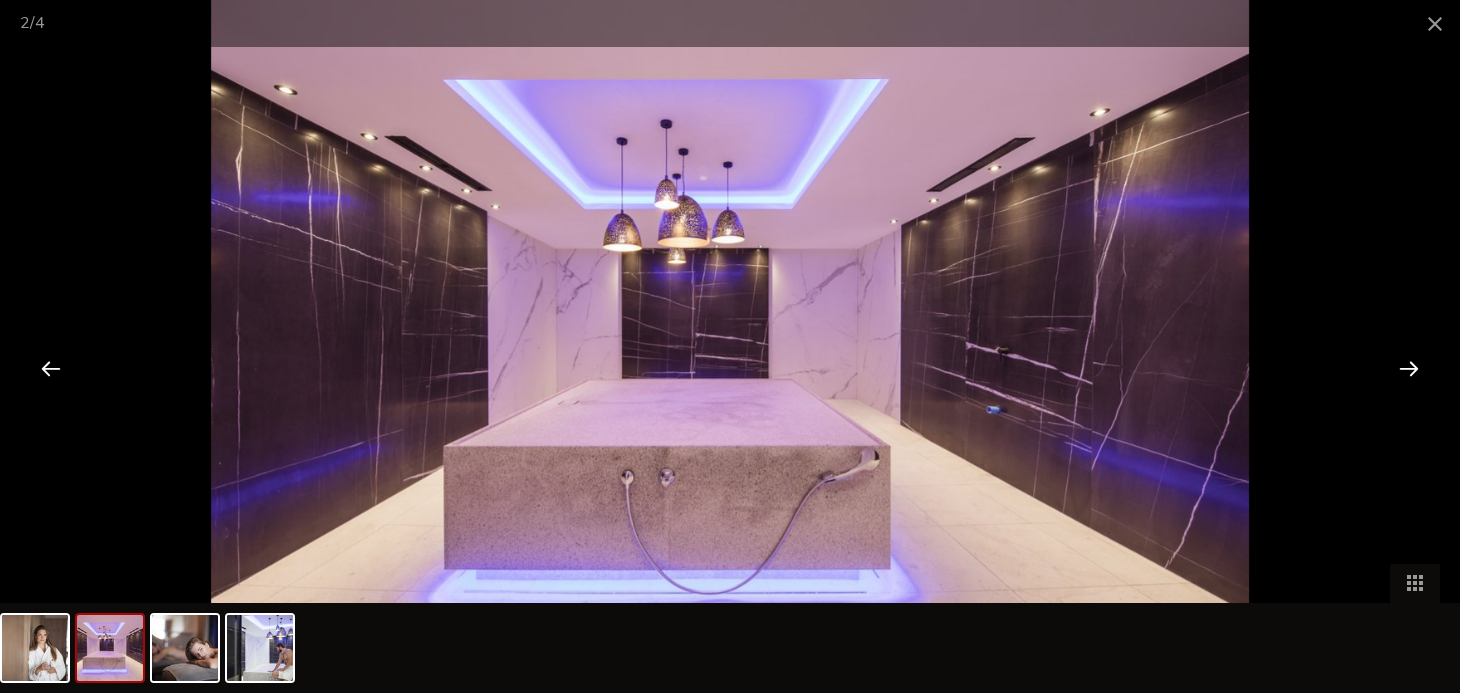 click at bounding box center [1409, 368] 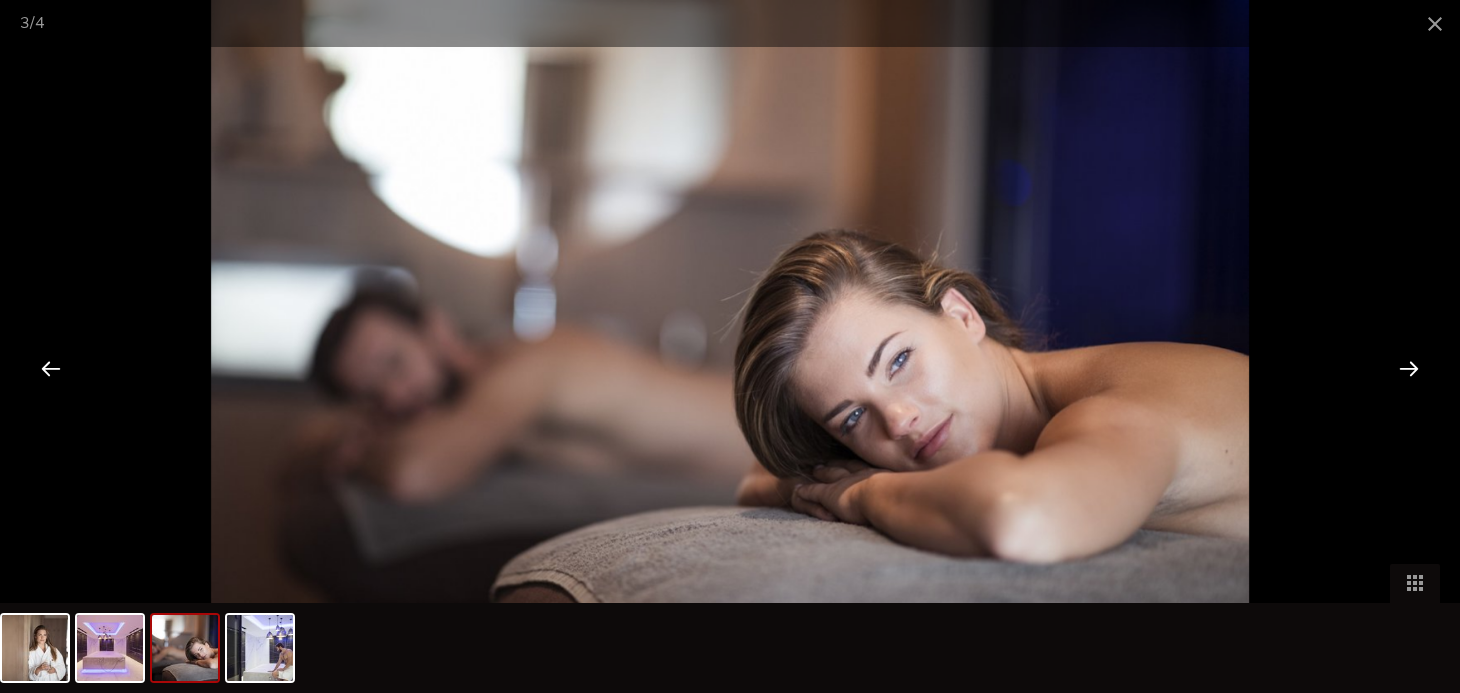 click at bounding box center [1409, 368] 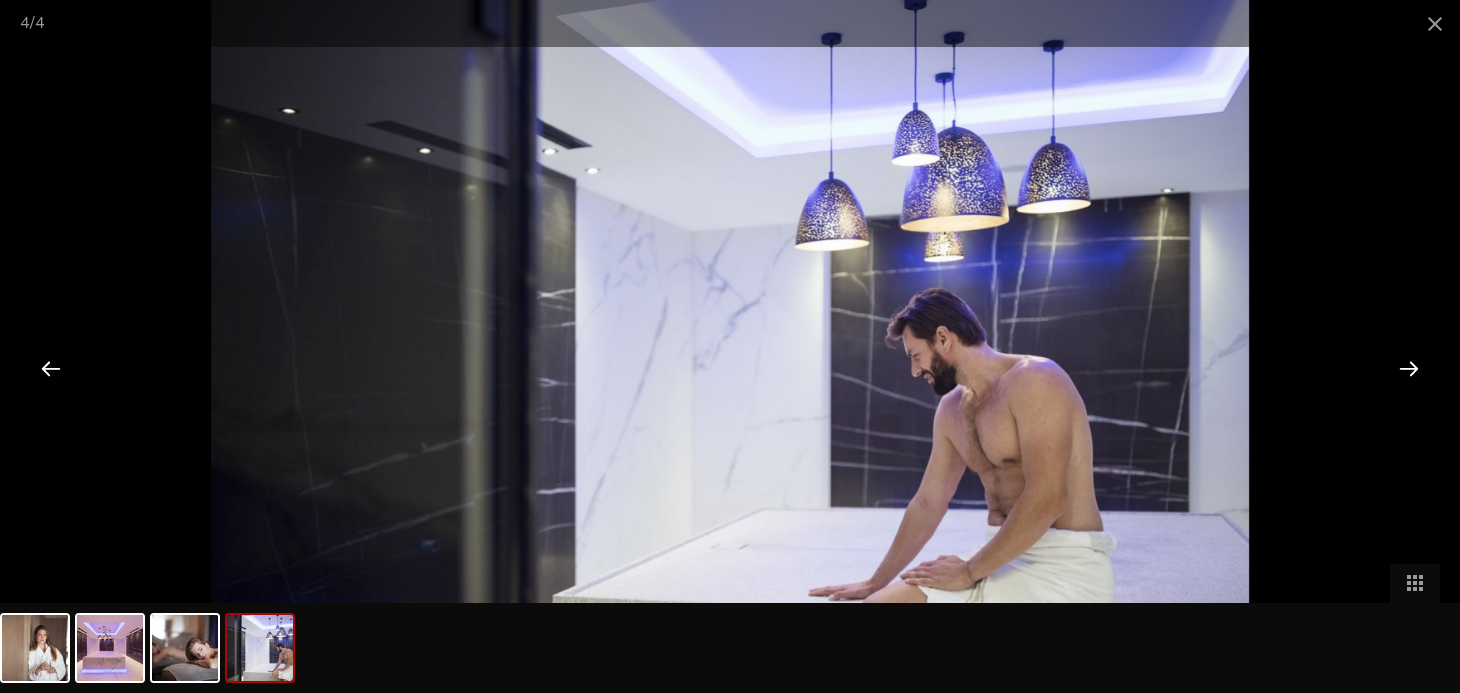click at bounding box center [1409, 368] 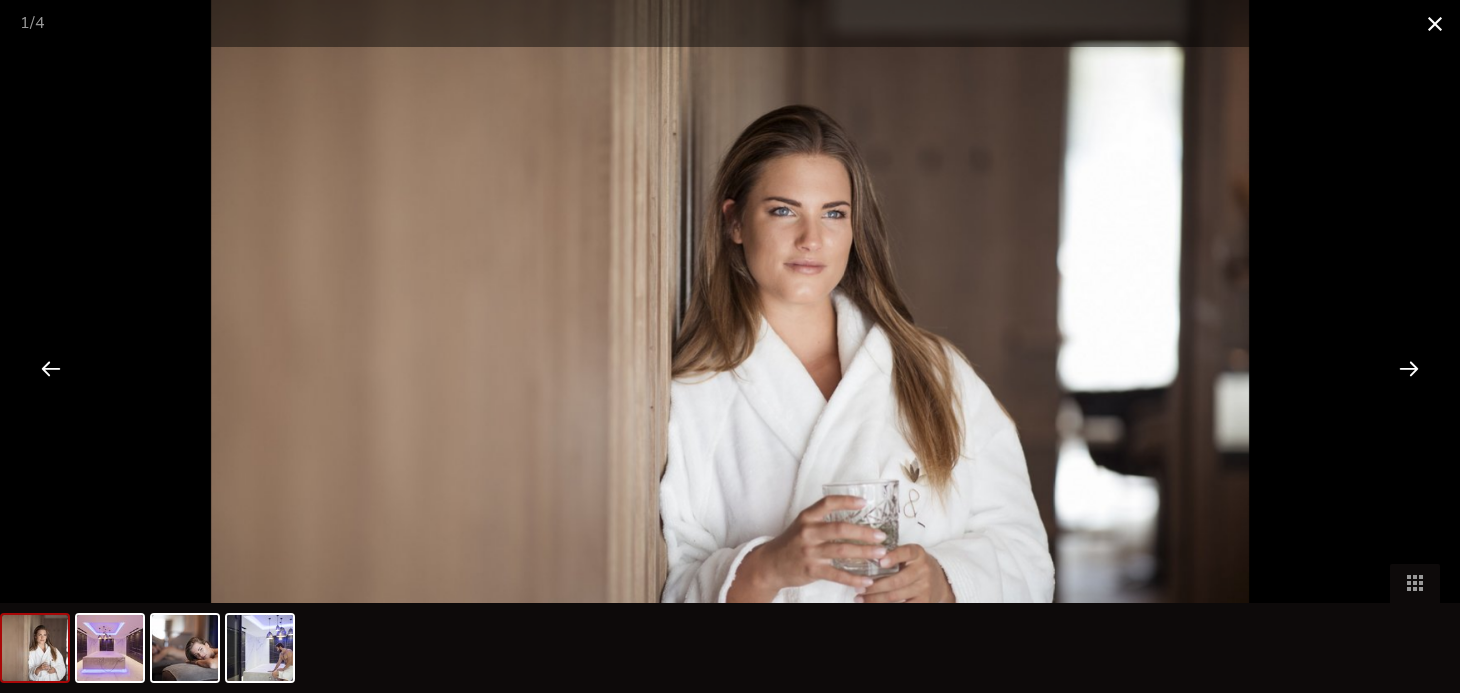 click at bounding box center [1435, 23] 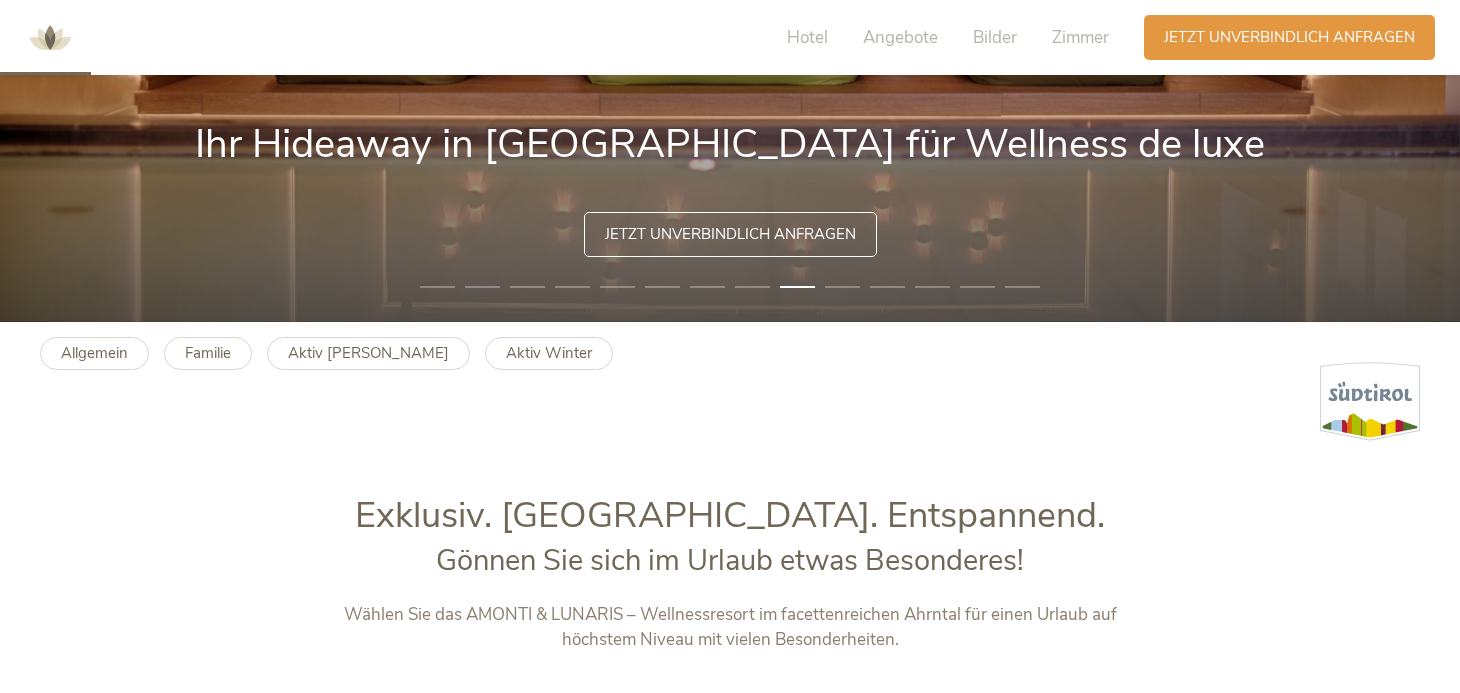 scroll, scrollTop: 0, scrollLeft: 0, axis: both 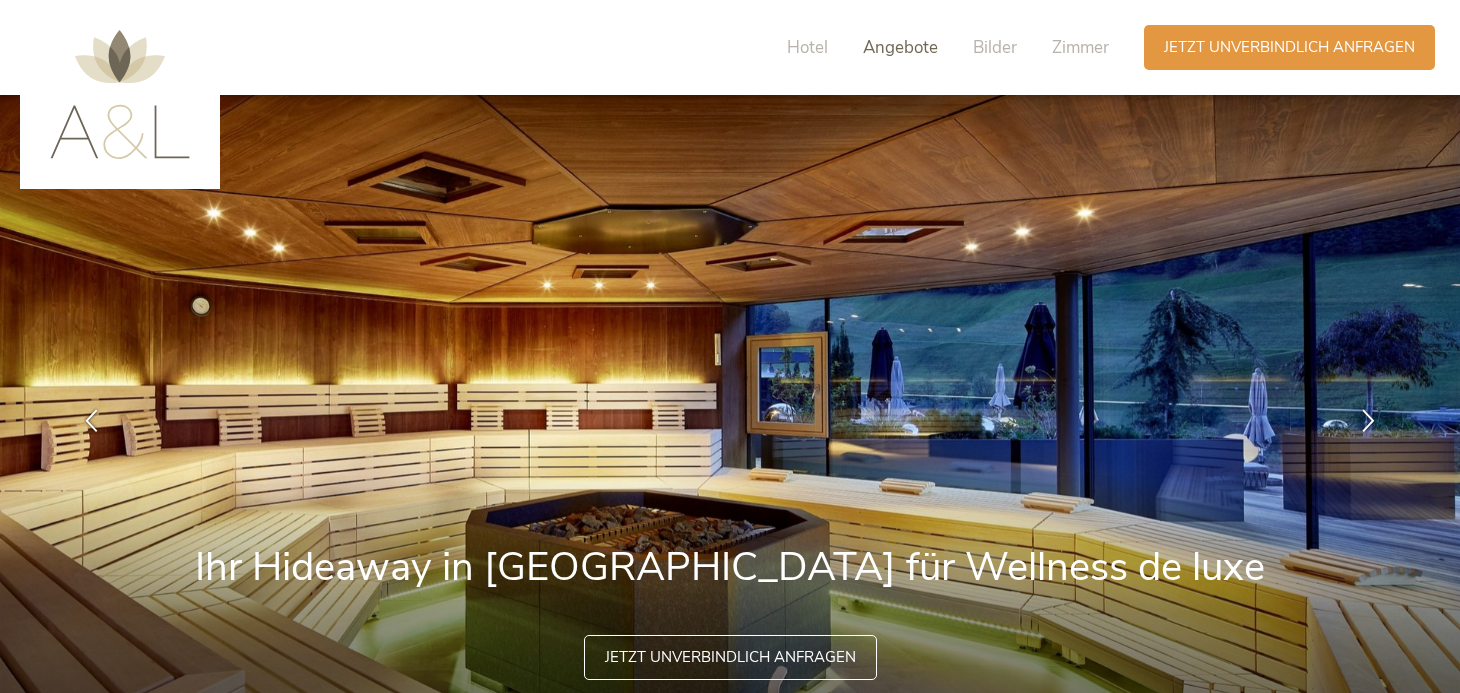 click on "Angebote" at bounding box center [900, 47] 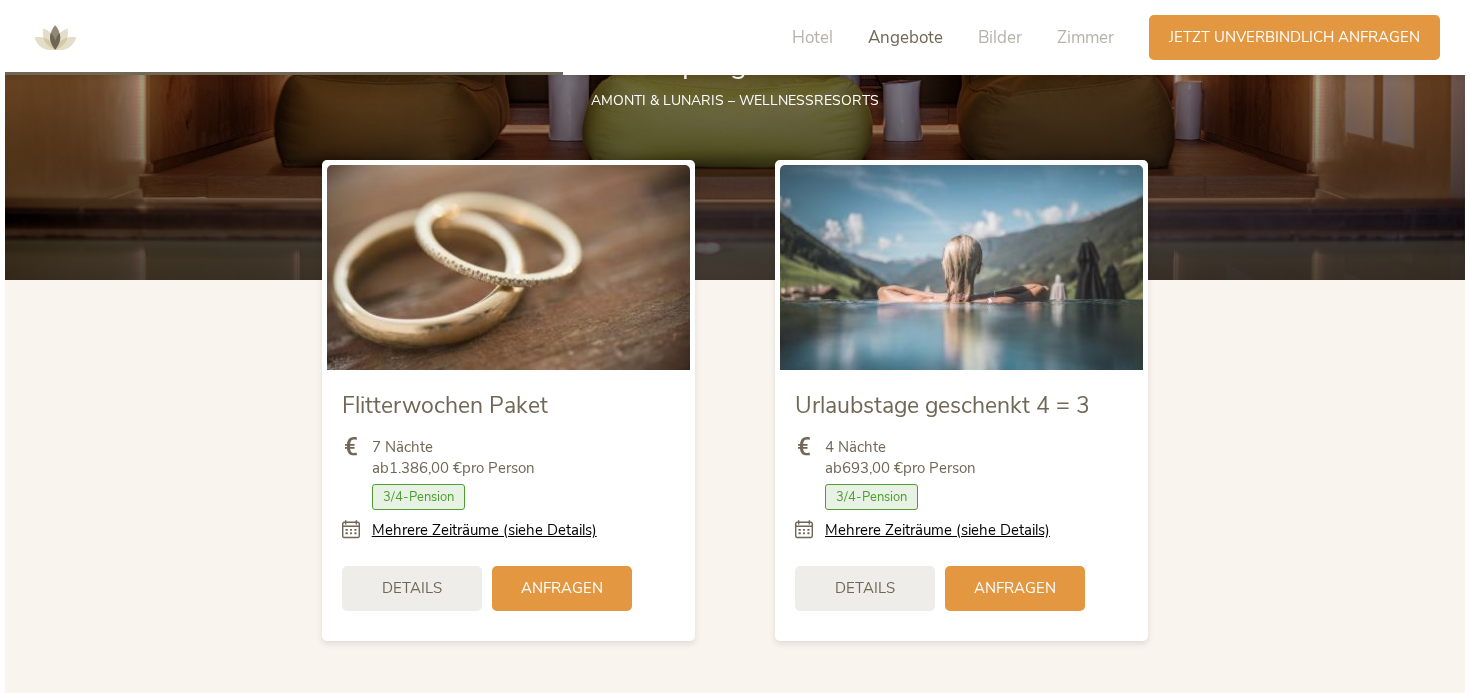 scroll, scrollTop: 2350, scrollLeft: 0, axis: vertical 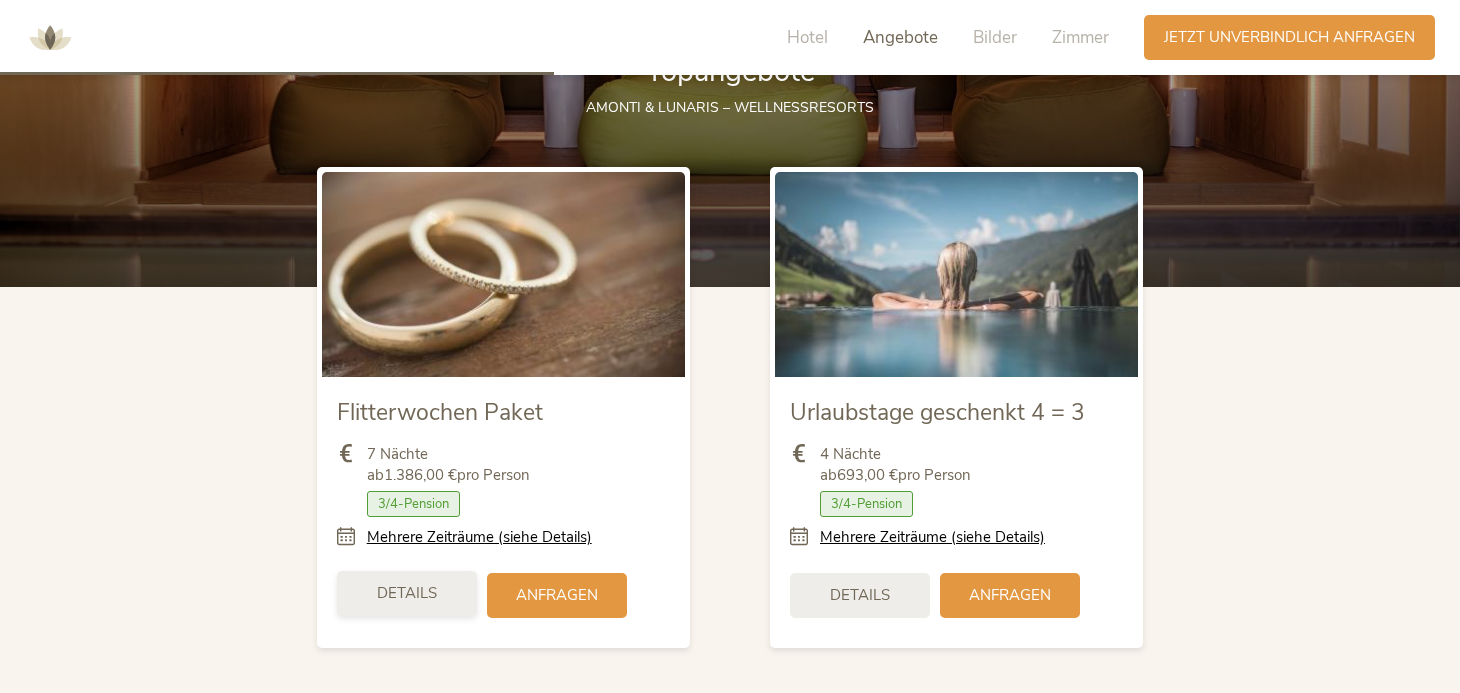 click on "Details" at bounding box center [407, 593] 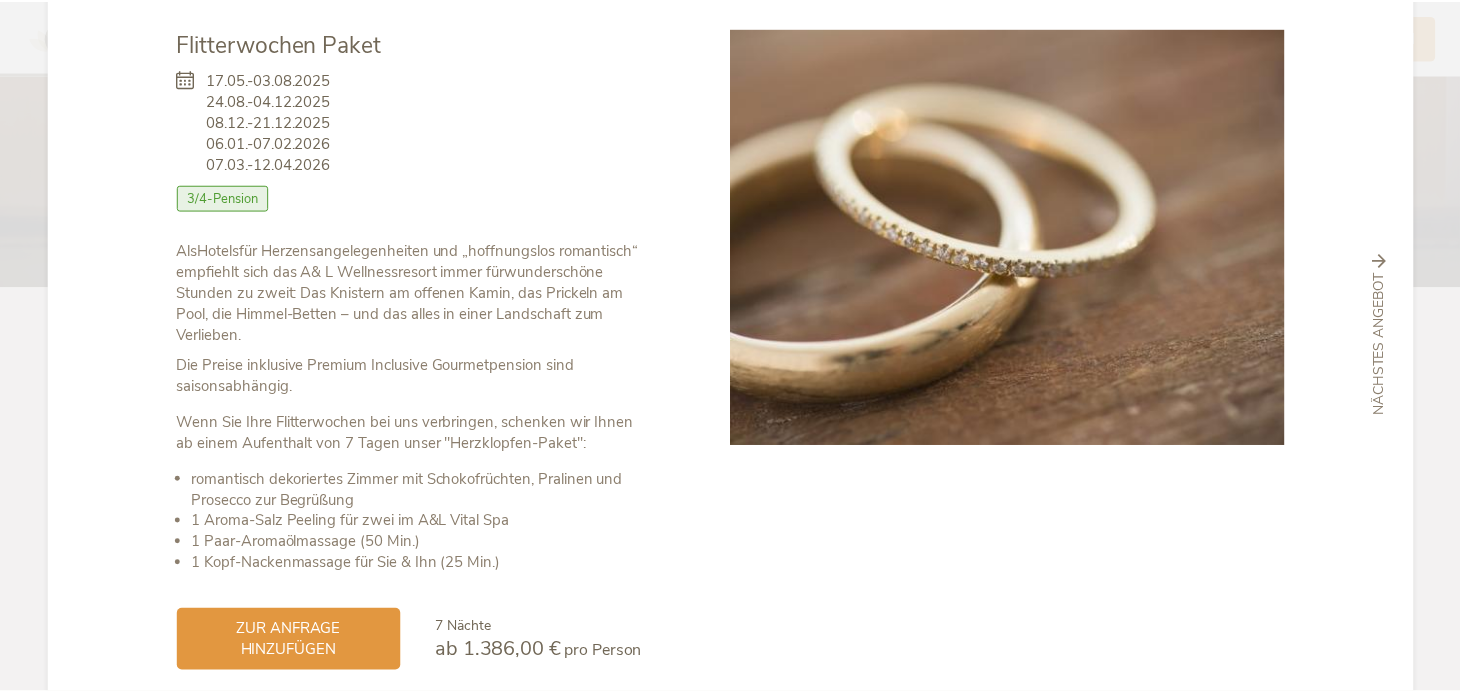 scroll, scrollTop: 0, scrollLeft: 0, axis: both 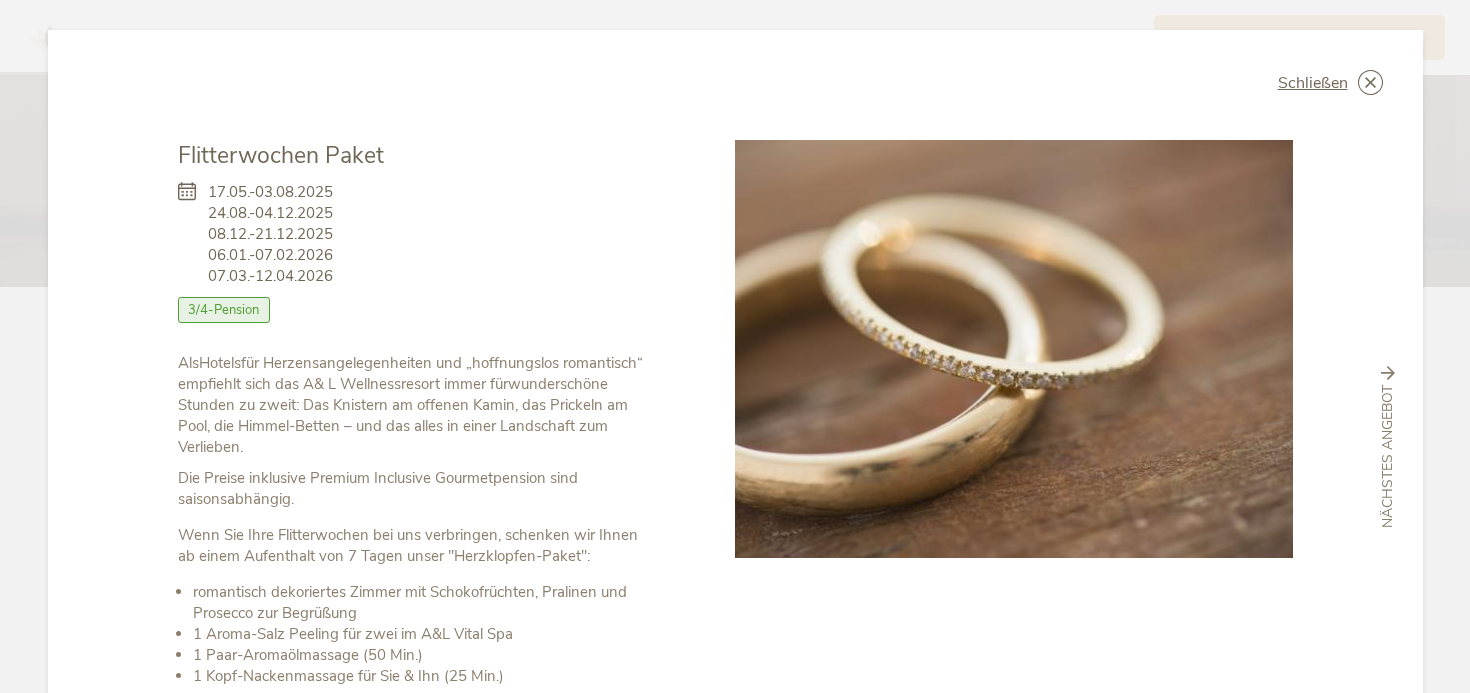 click on "Schließen
Flitterwochen Paket
17.05.-03.08.2025
24.08.-04.12.2025
08.12.-21.12.2025 Als" at bounding box center (735, 447) 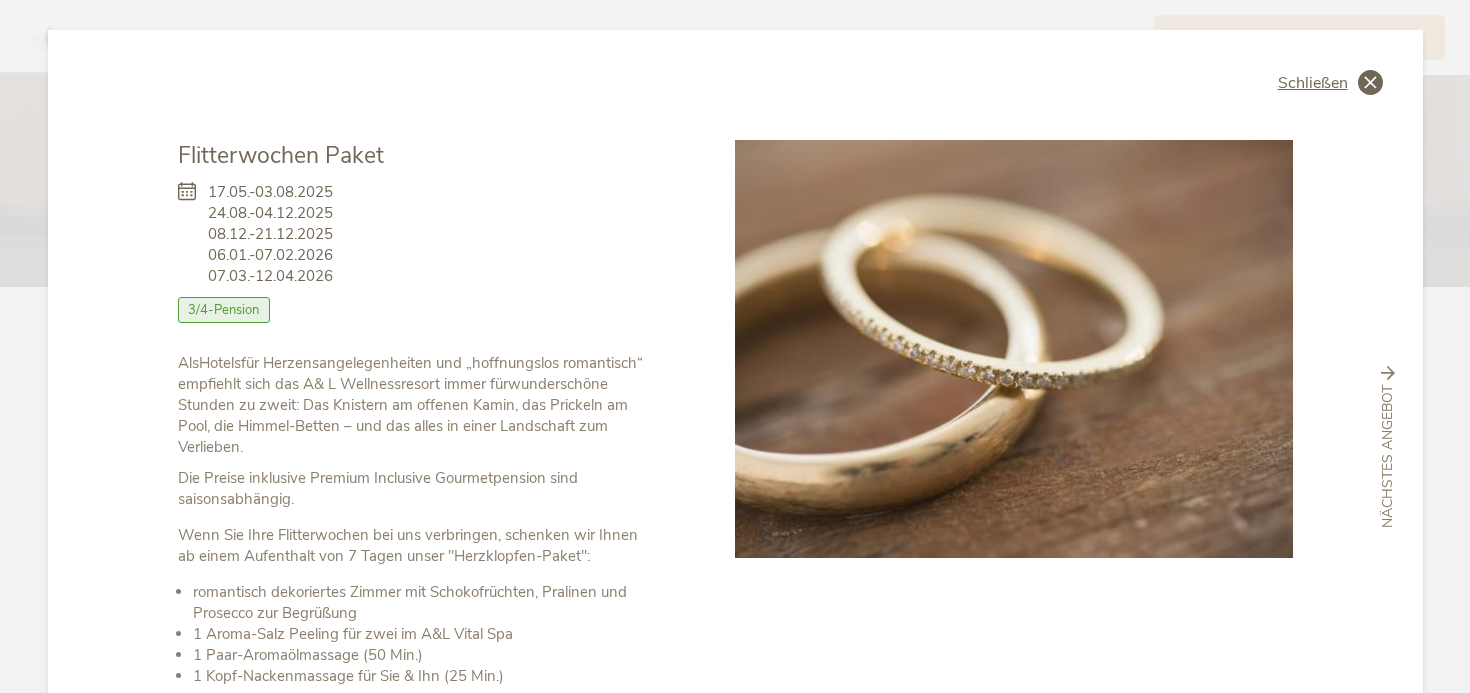 click at bounding box center (1370, 82) 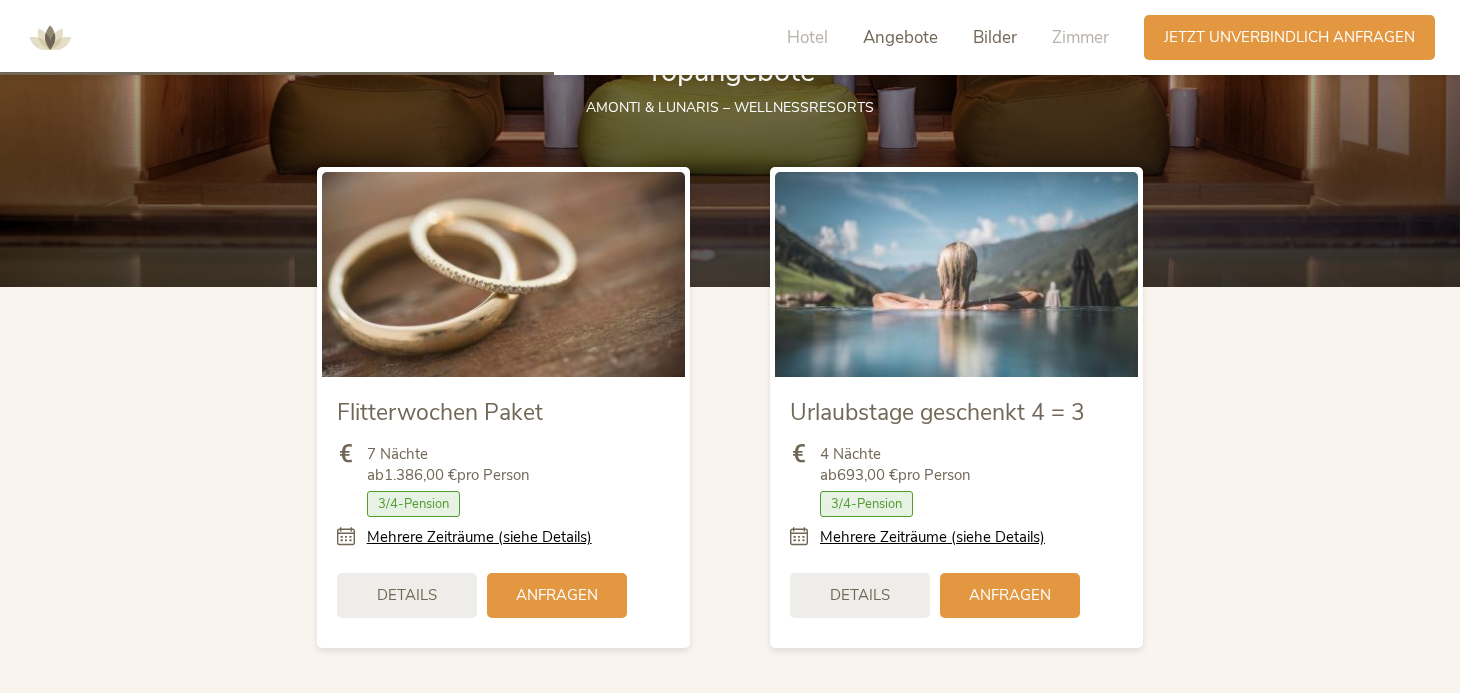 click on "Bilder" at bounding box center [995, 37] 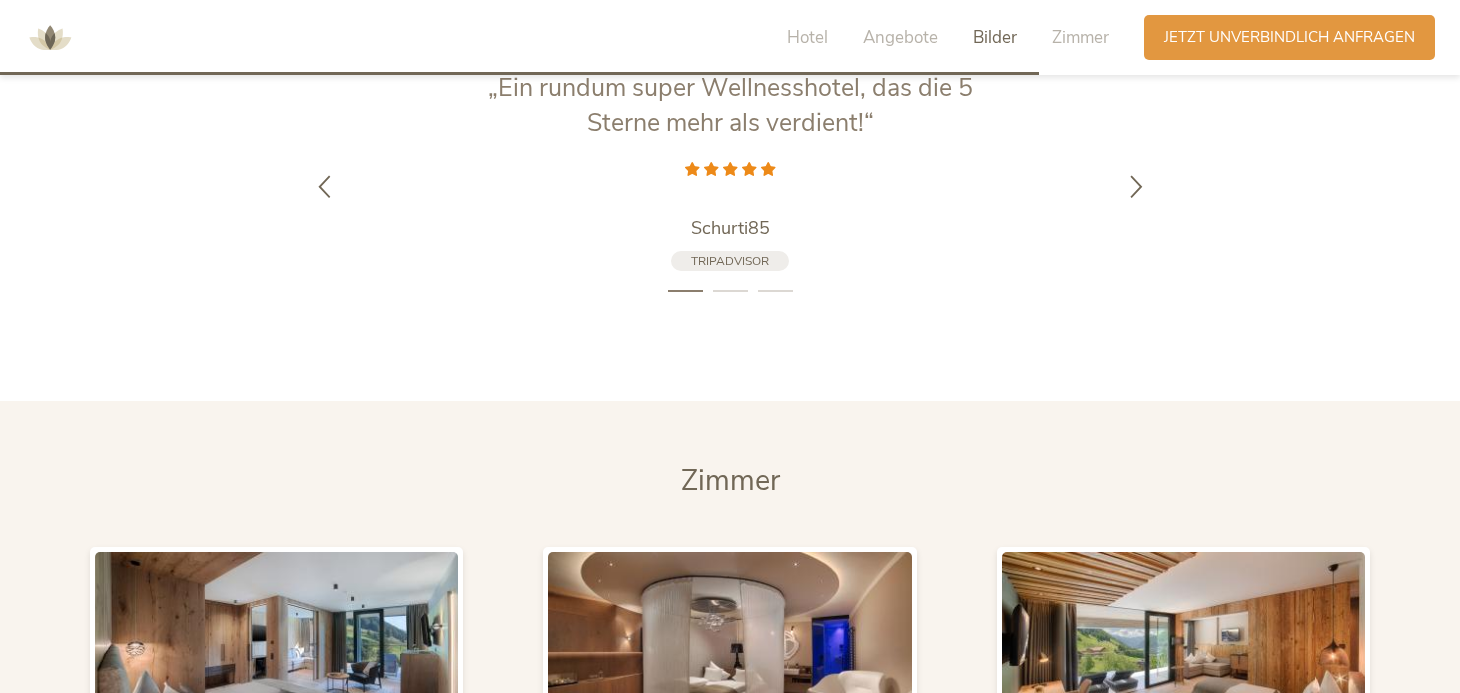 scroll, scrollTop: 4394, scrollLeft: 0, axis: vertical 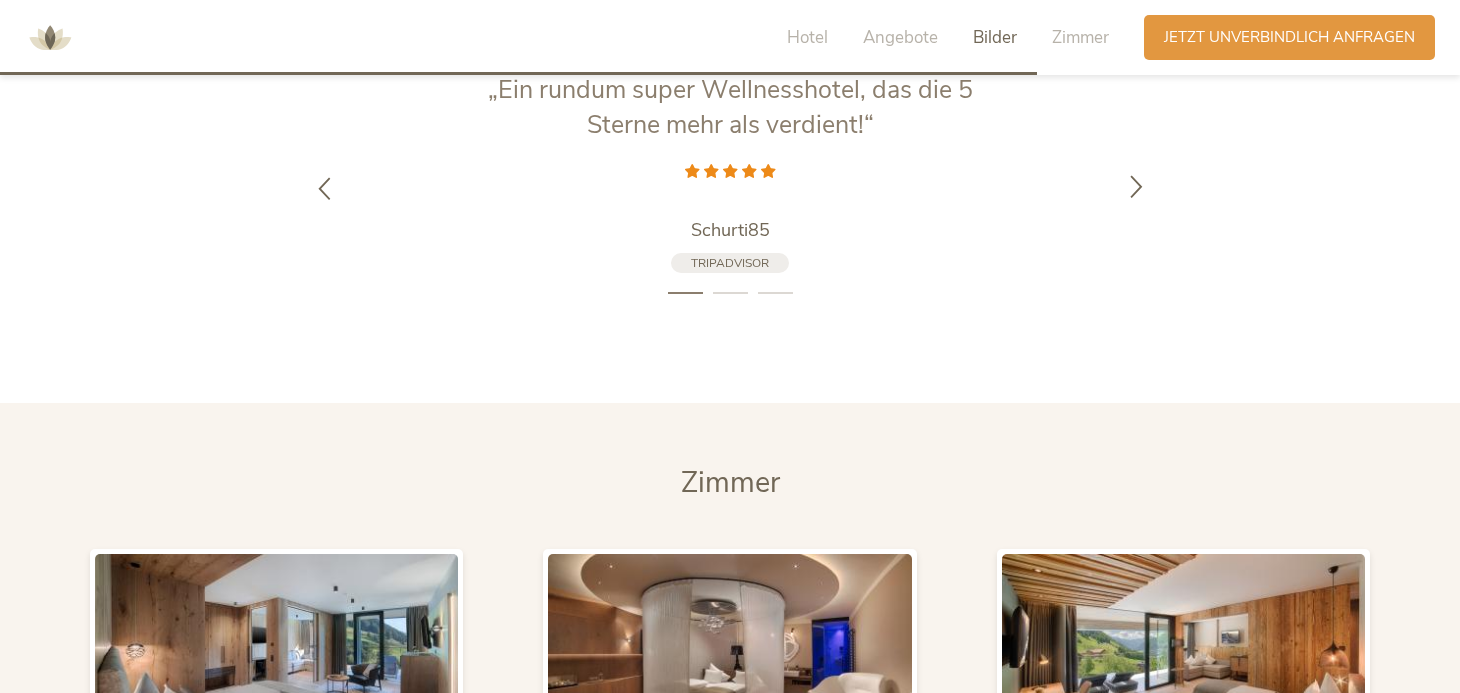 click at bounding box center (1136, 185) 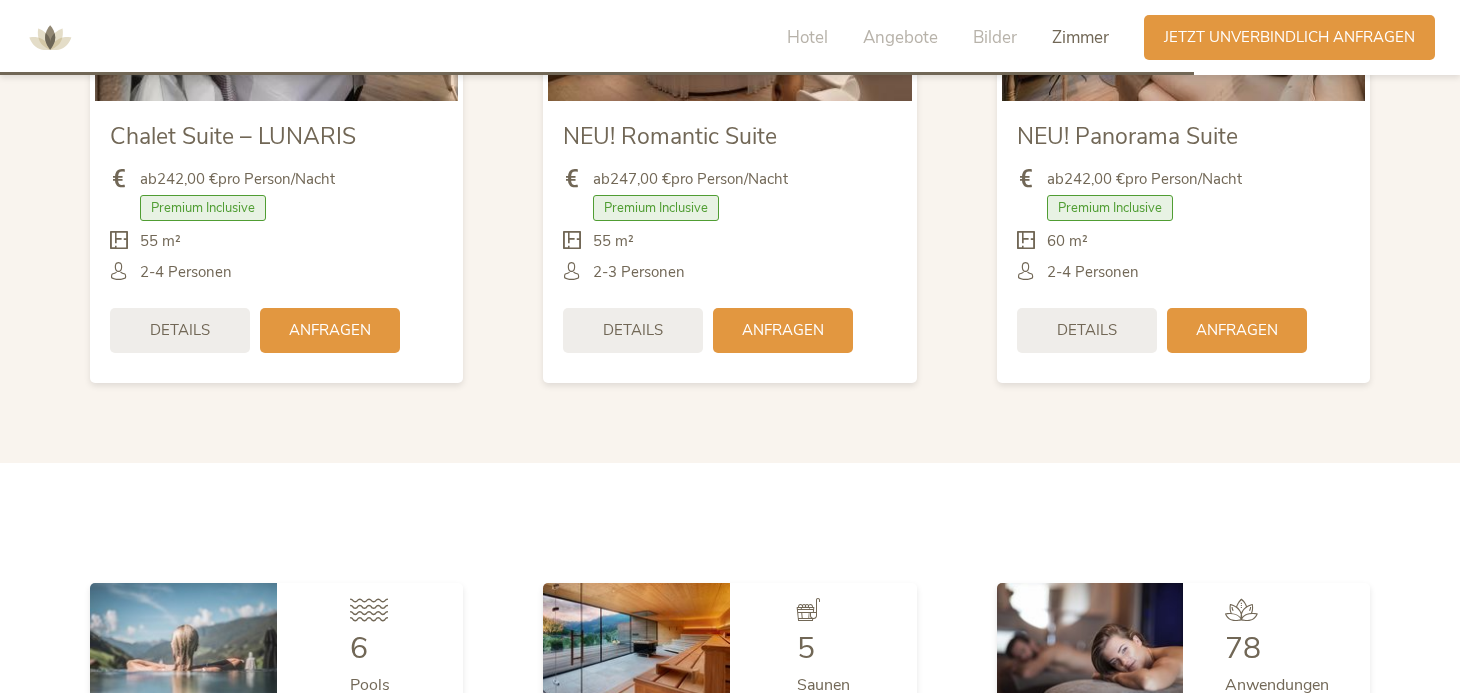 scroll, scrollTop: 5085, scrollLeft: 0, axis: vertical 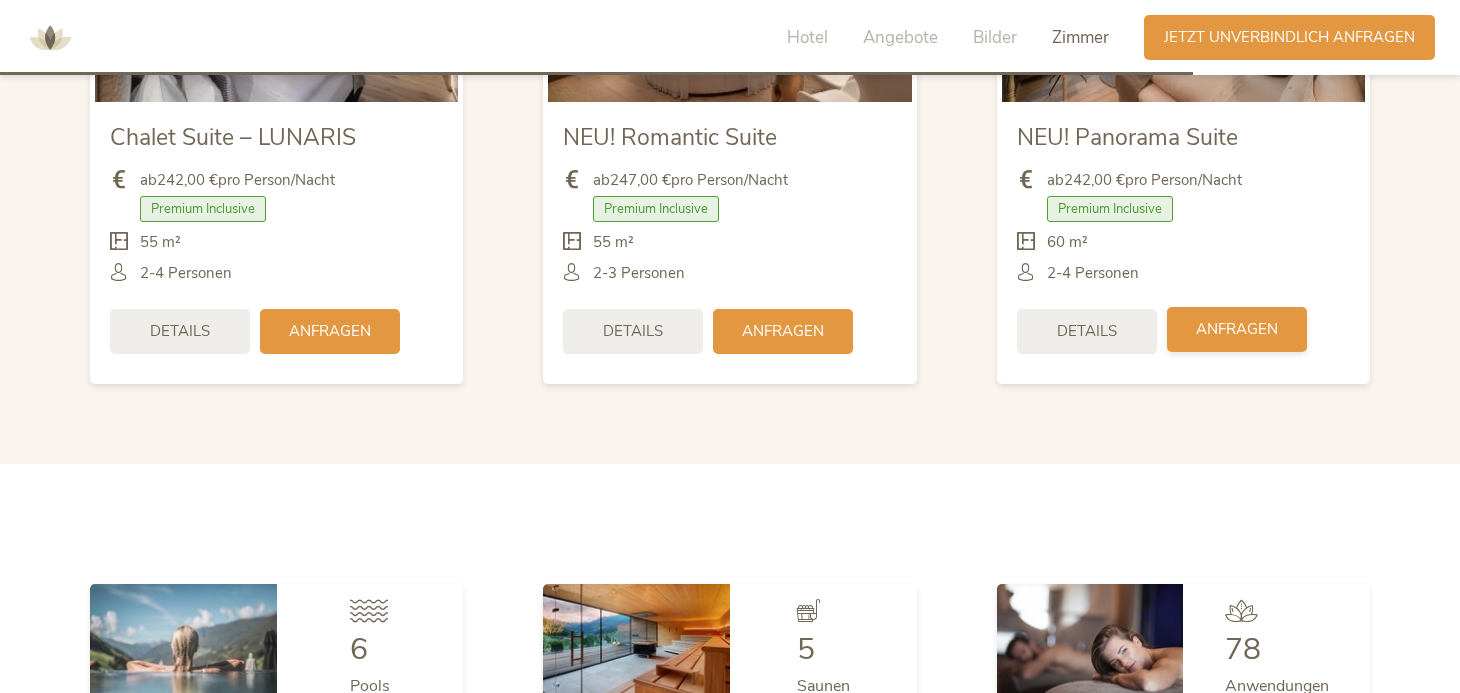 click on "Anfragen" at bounding box center [1237, 329] 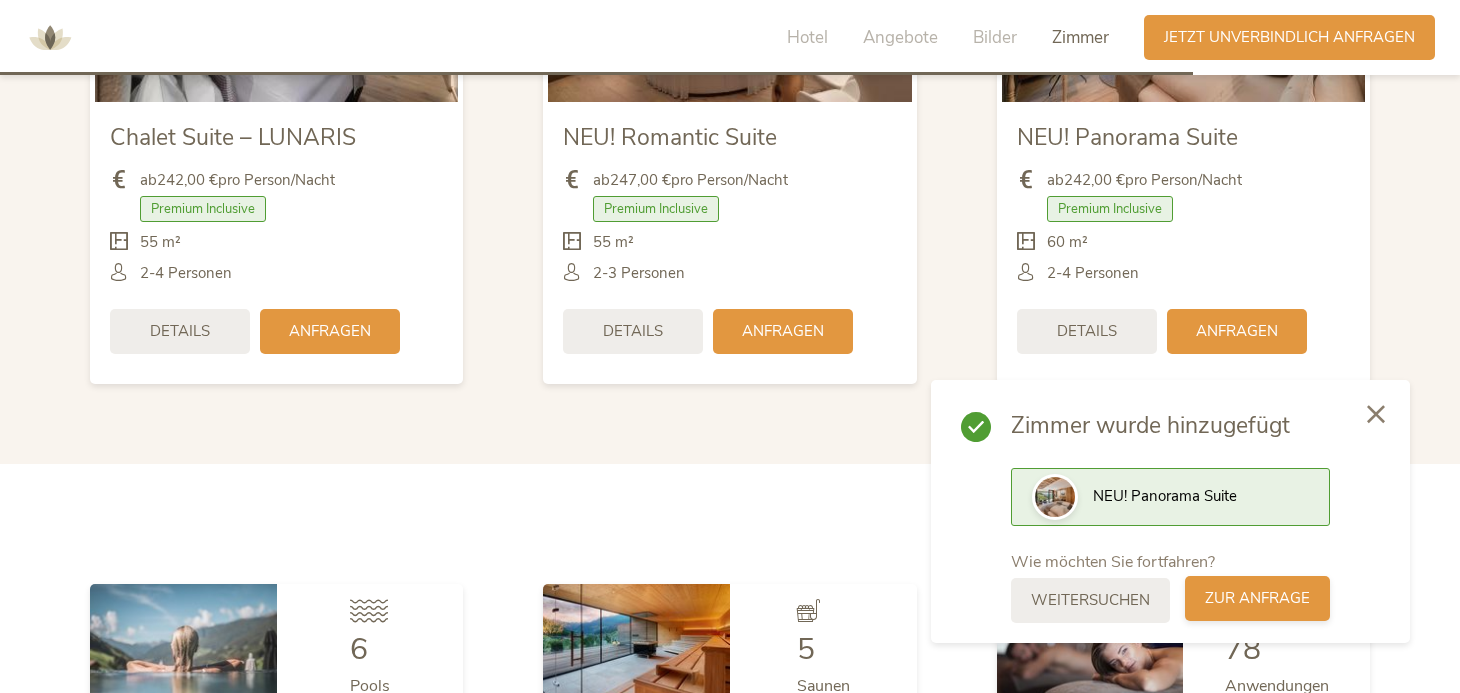 click on "zur Anfrage" at bounding box center [1257, 598] 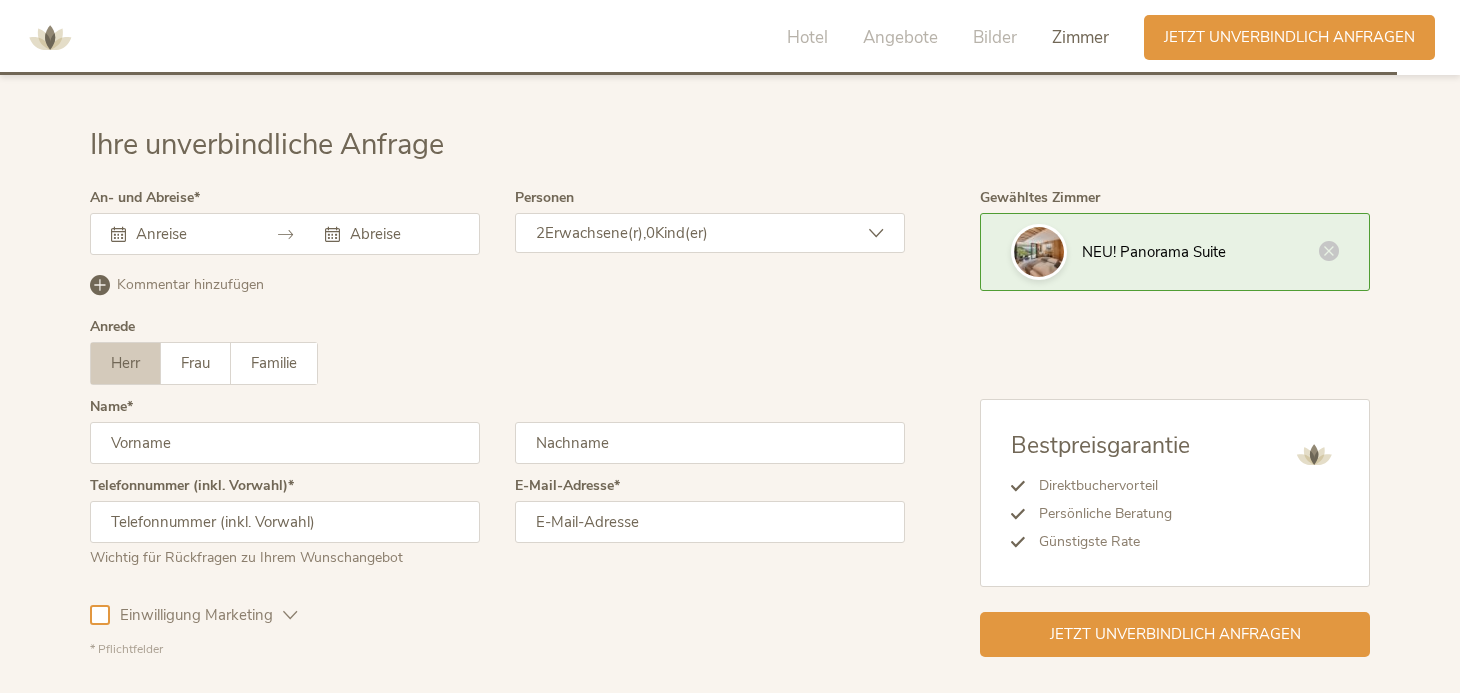 scroll, scrollTop: 6084, scrollLeft: 0, axis: vertical 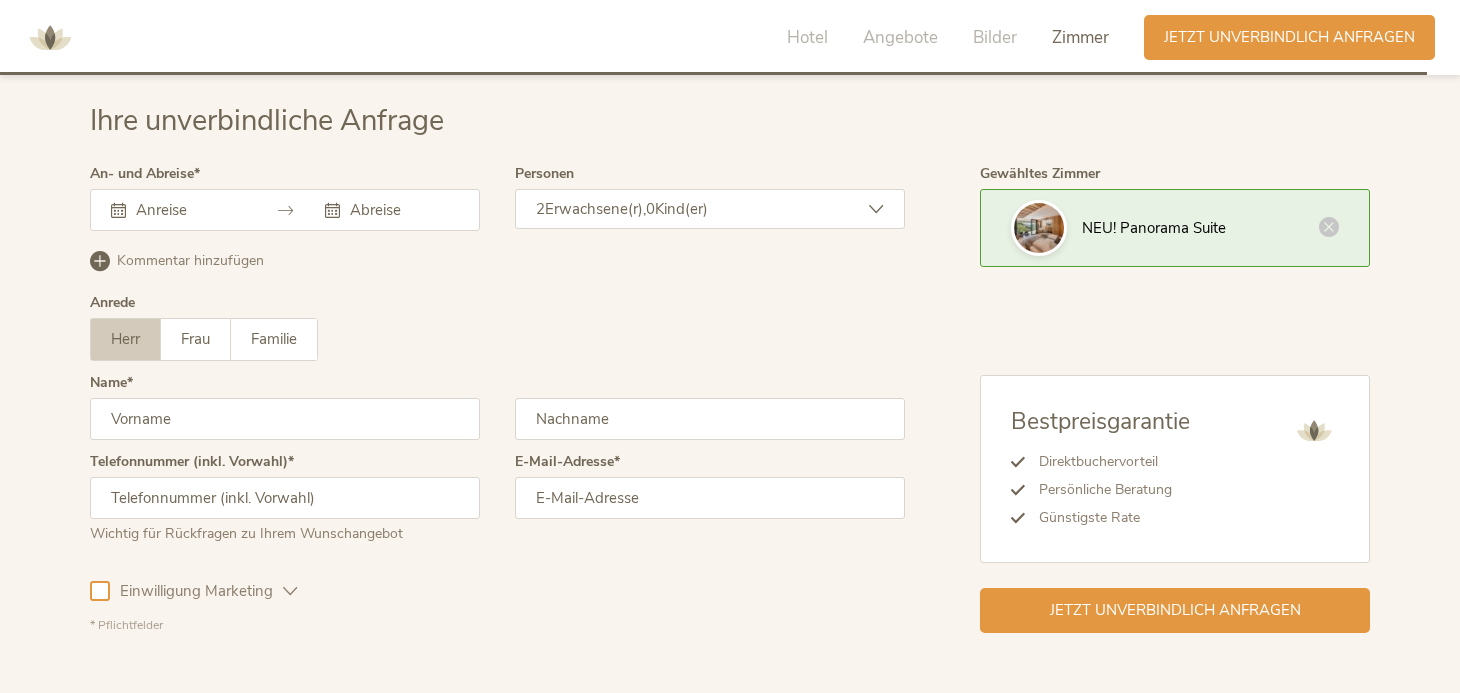 click at bounding box center (188, 210) 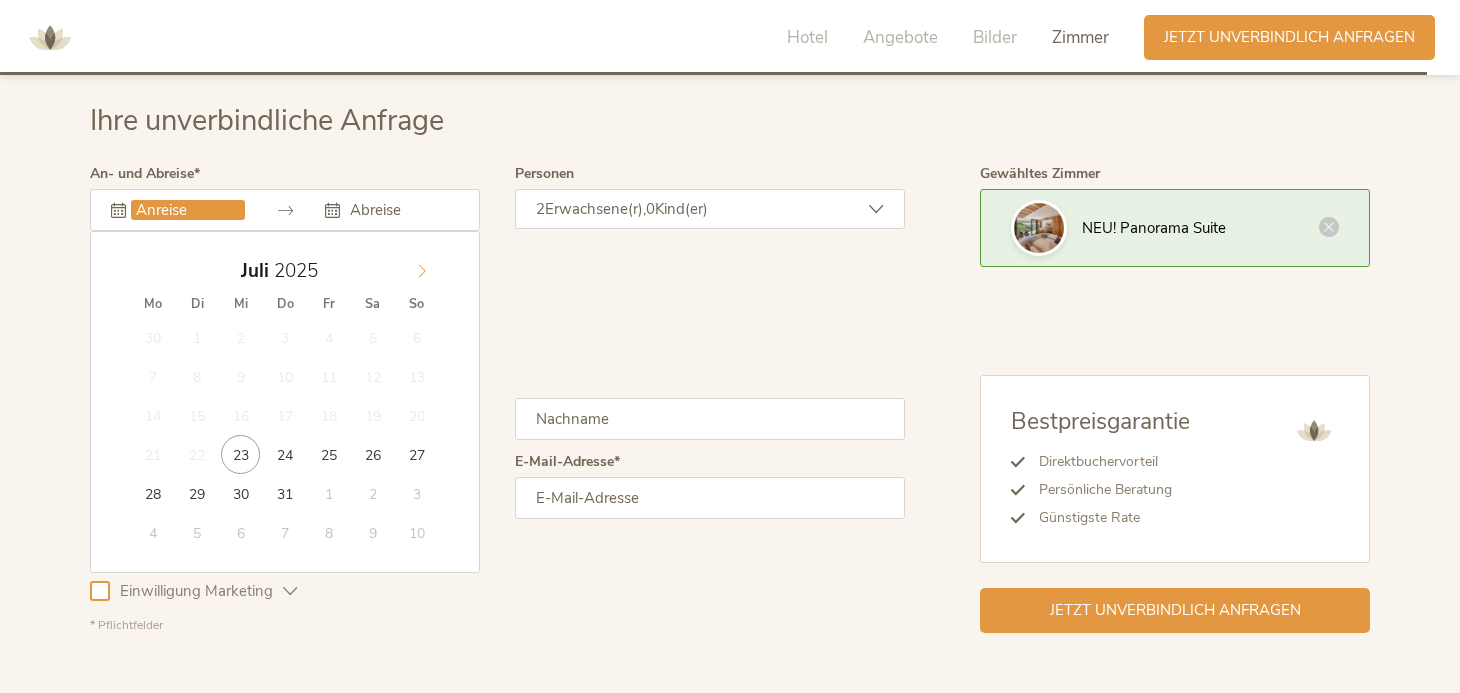 click 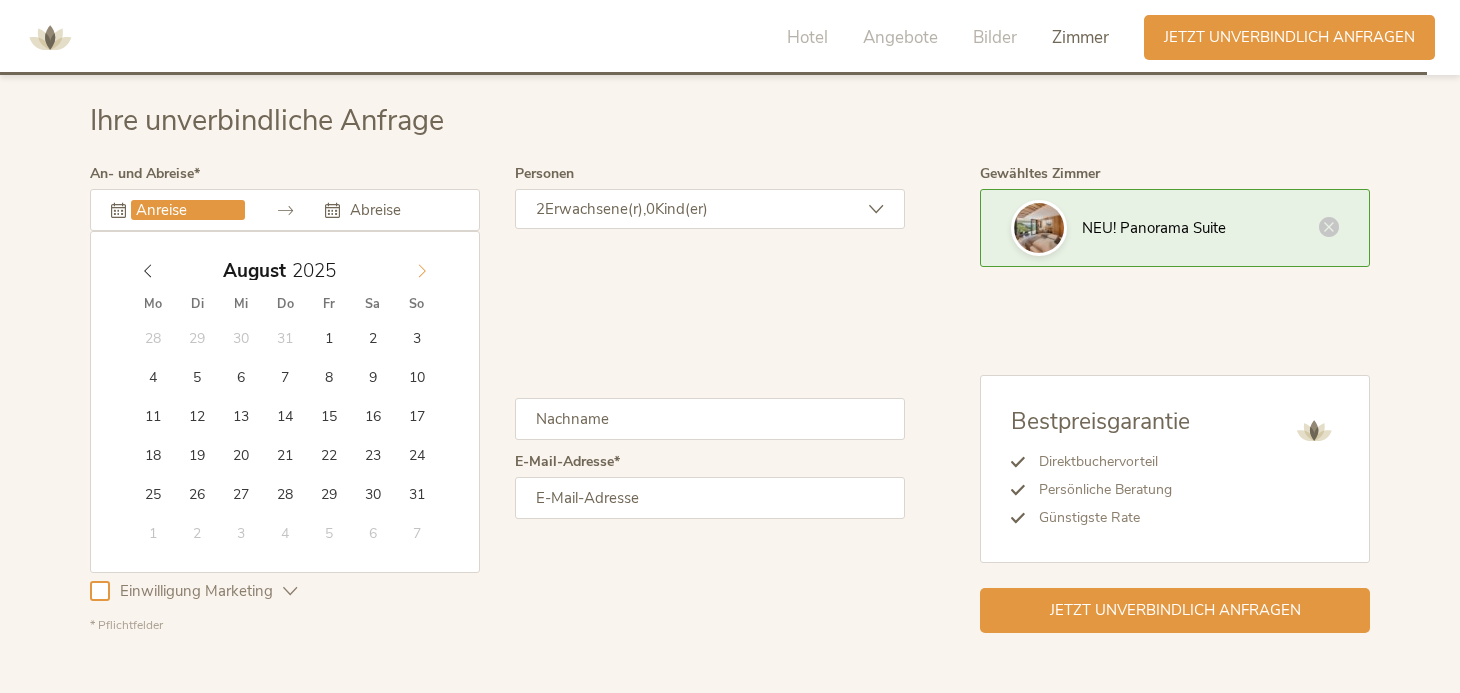 click 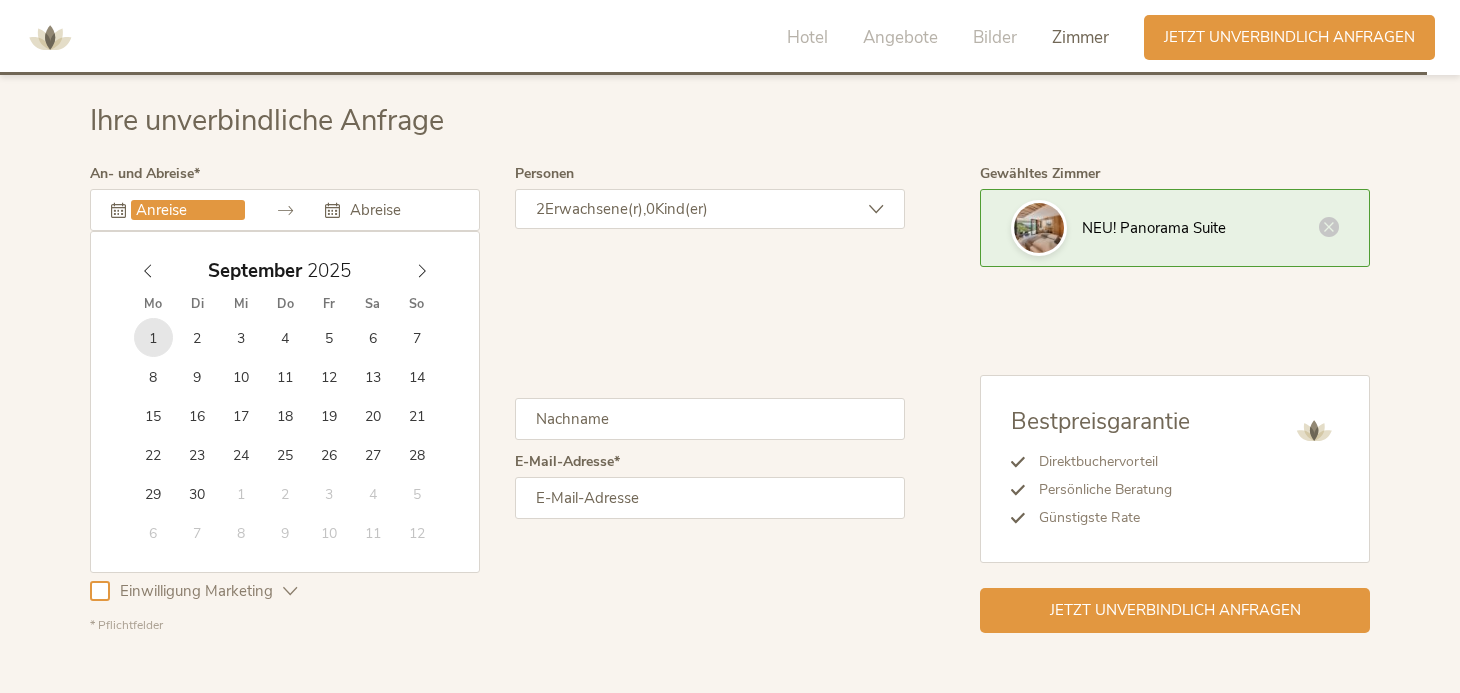 type on "01.09.2025" 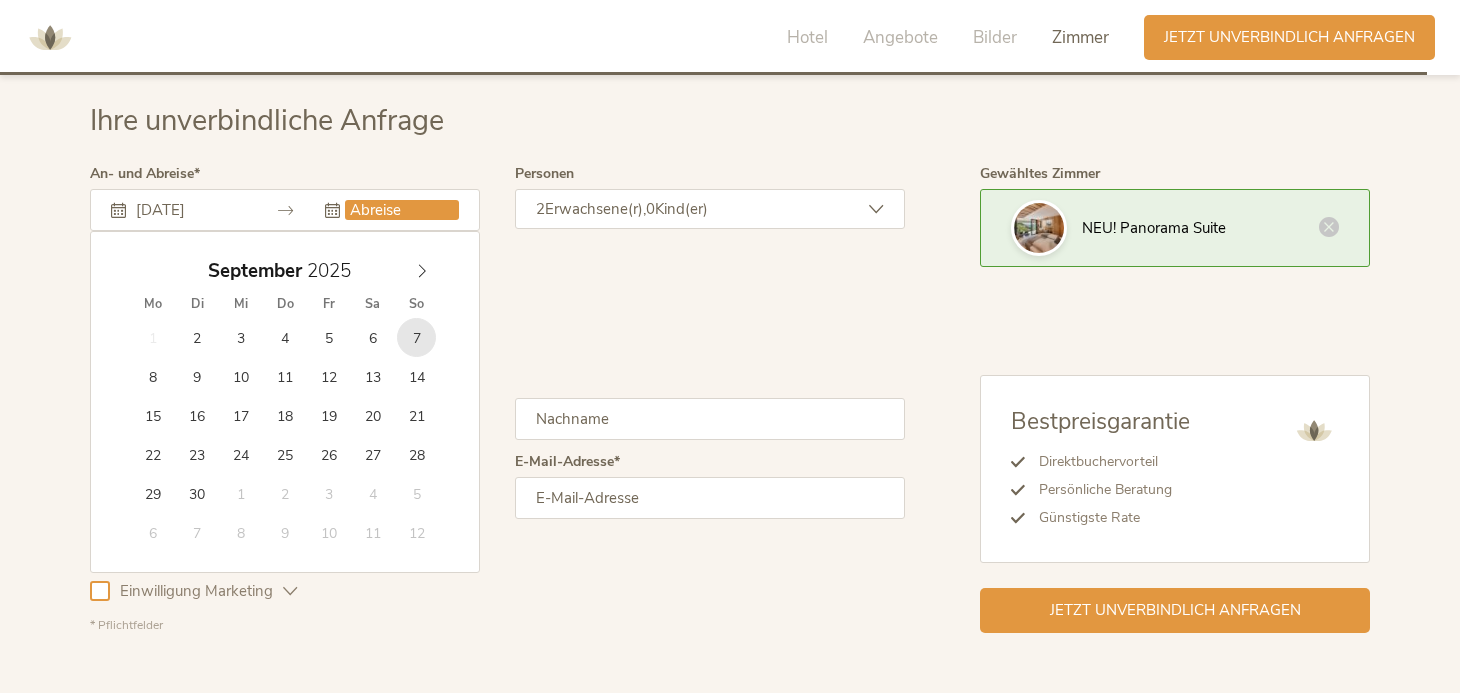 type on "07.09.2025" 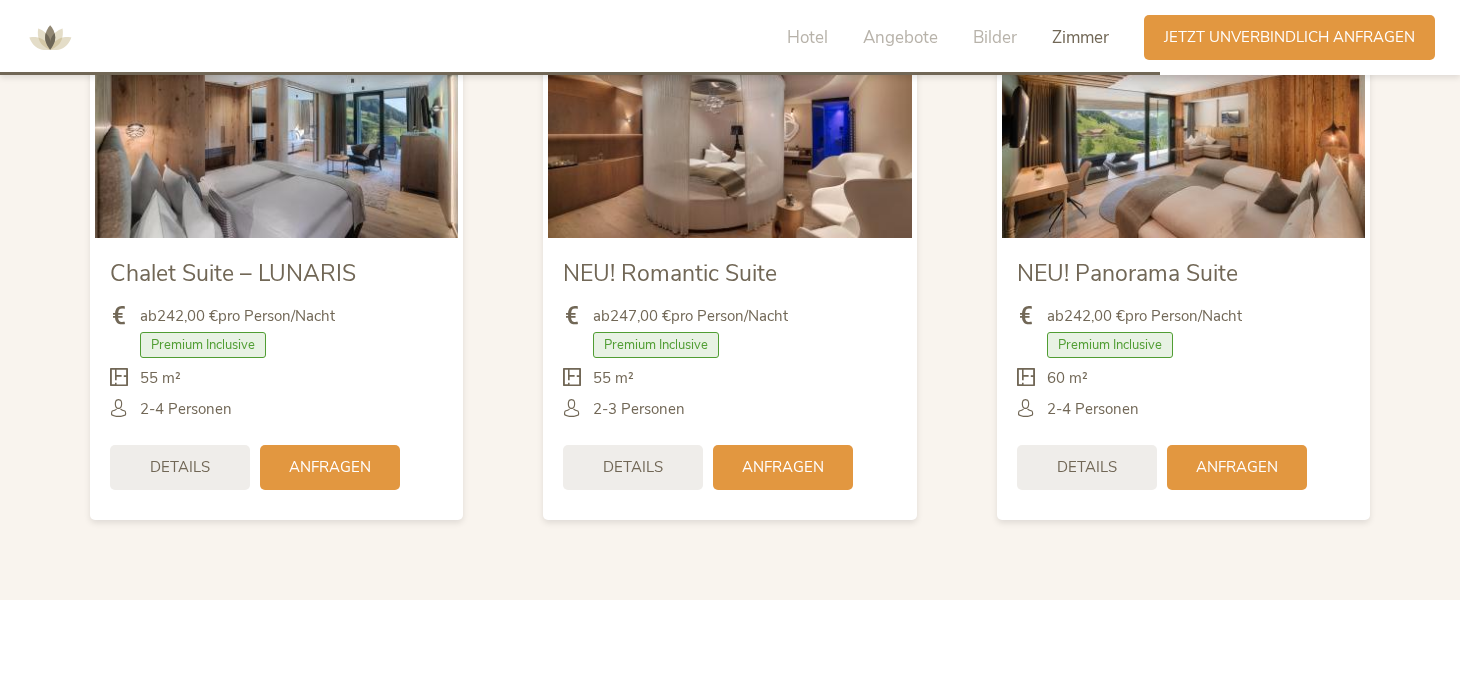 scroll, scrollTop: 4947, scrollLeft: 0, axis: vertical 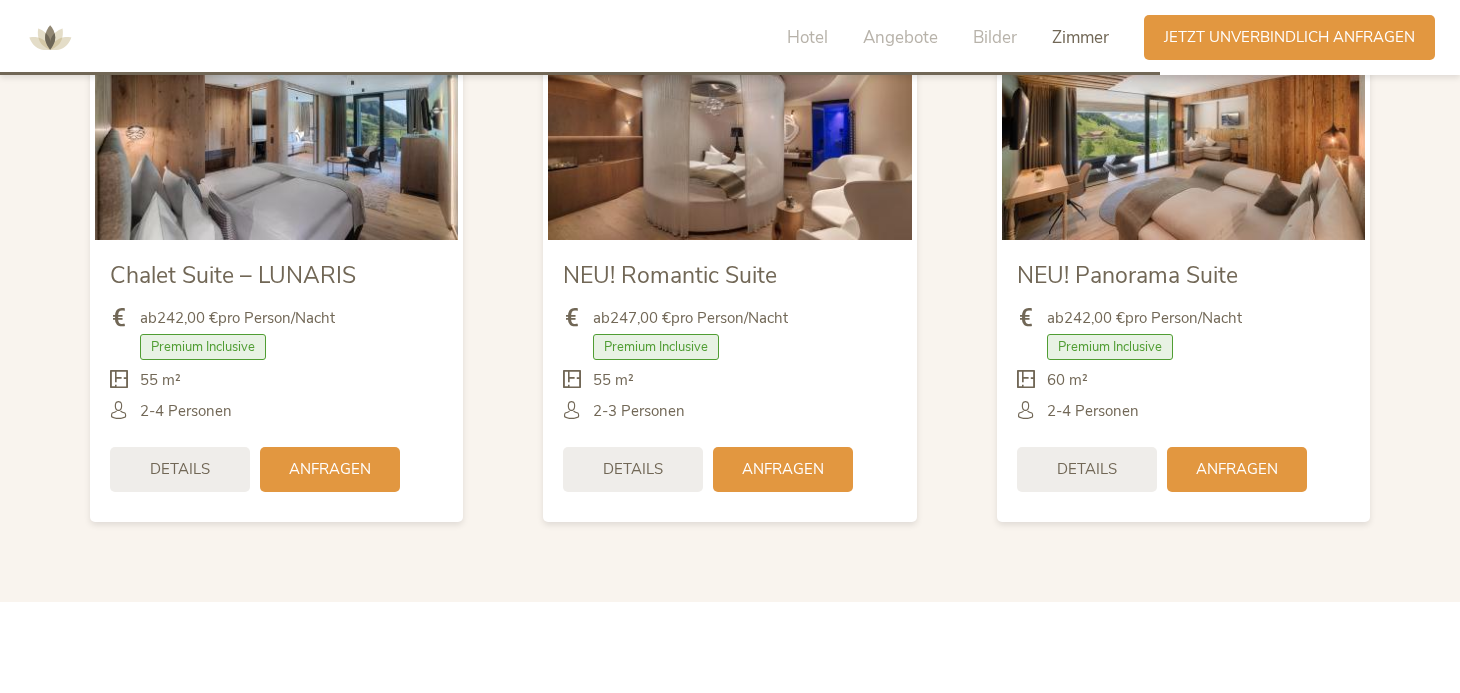 click on "Zimmer" at bounding box center (1080, 37) 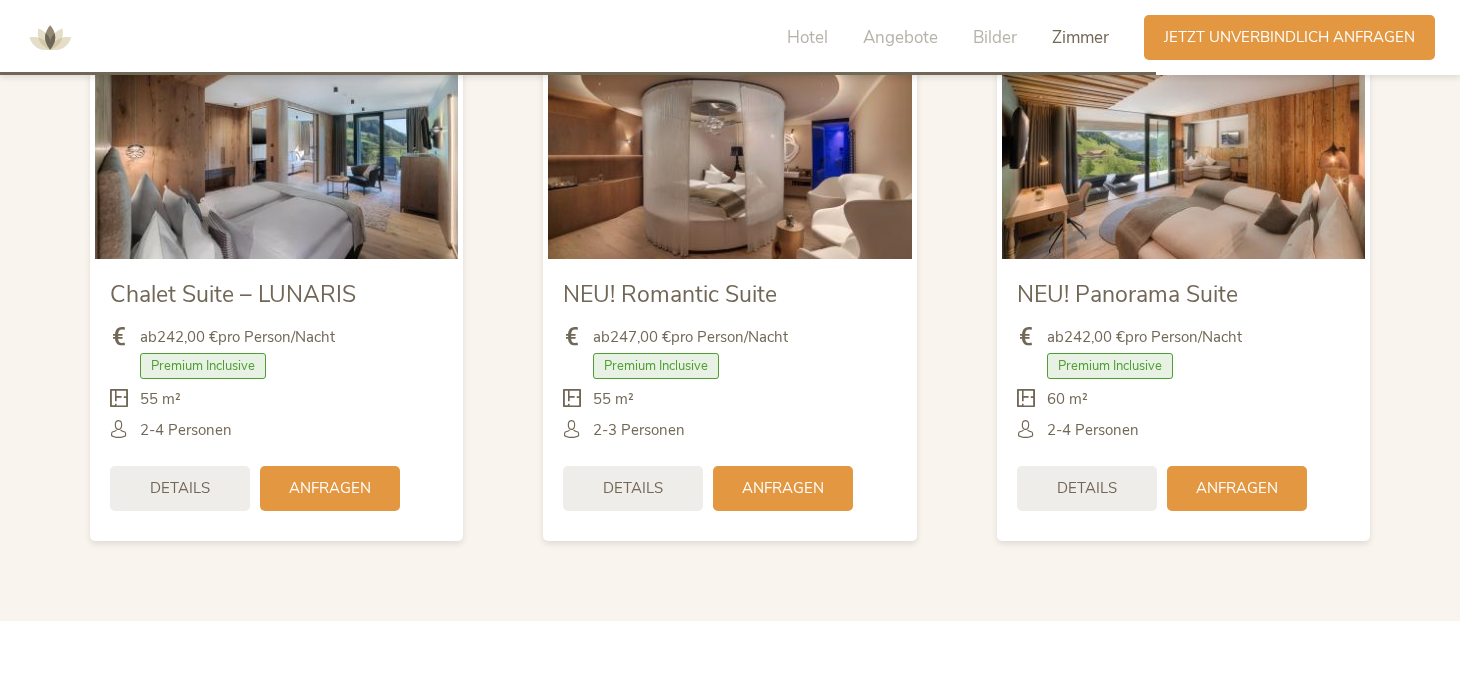 scroll, scrollTop: 4958, scrollLeft: 0, axis: vertical 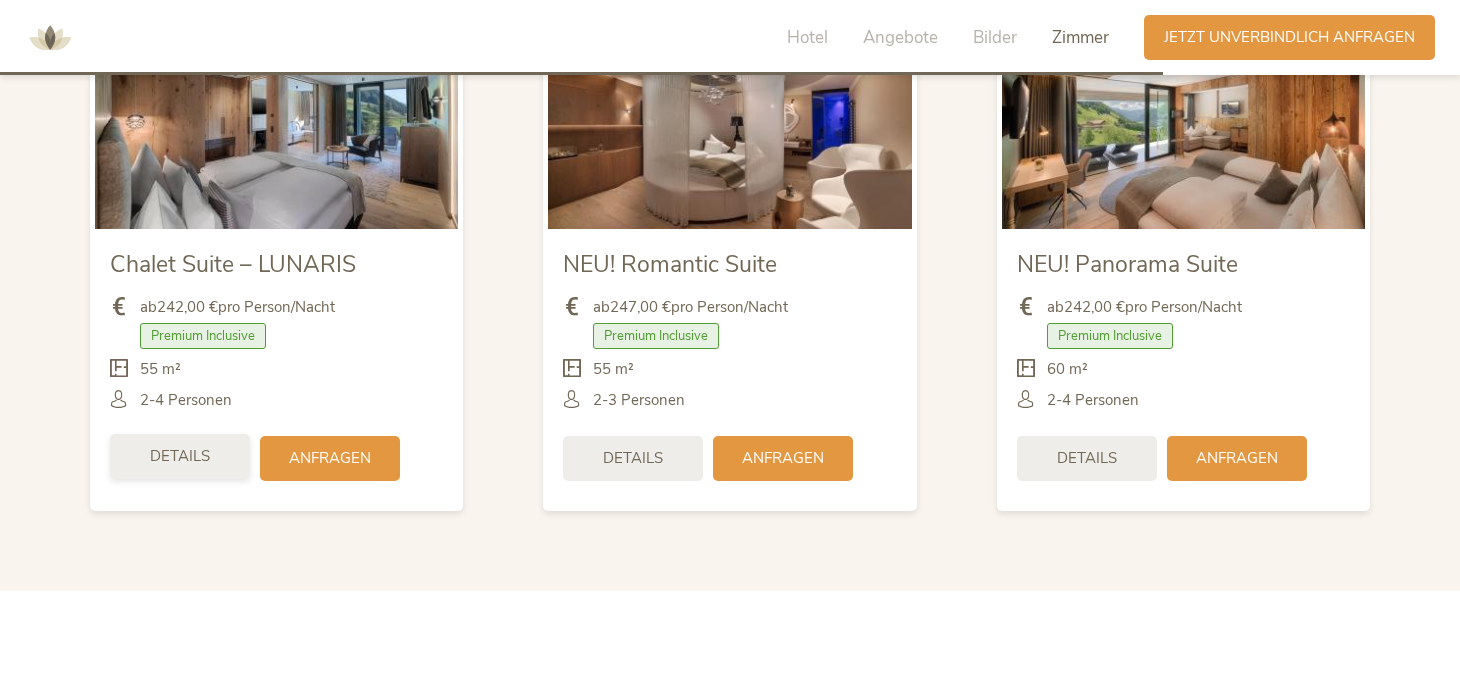 click on "Details" at bounding box center [180, 456] 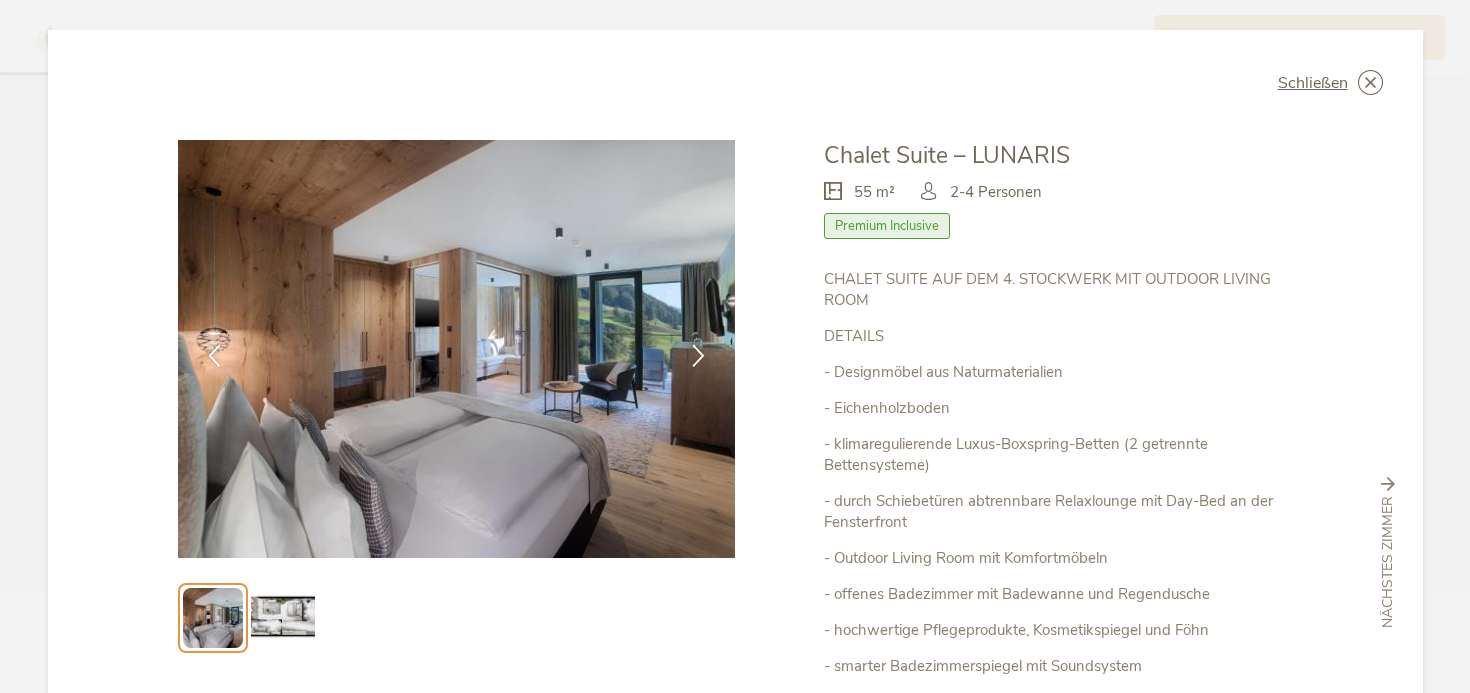 click at bounding box center [283, 618] 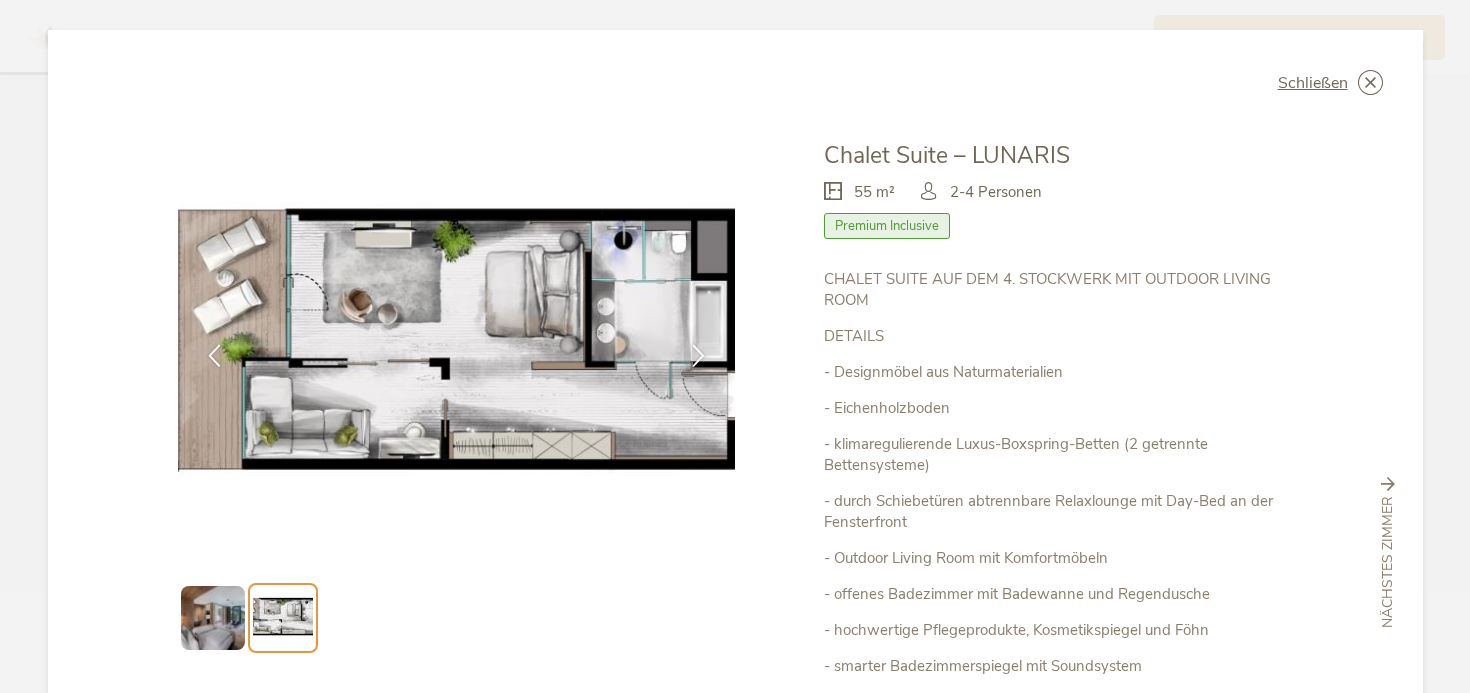 click at bounding box center (213, 618) 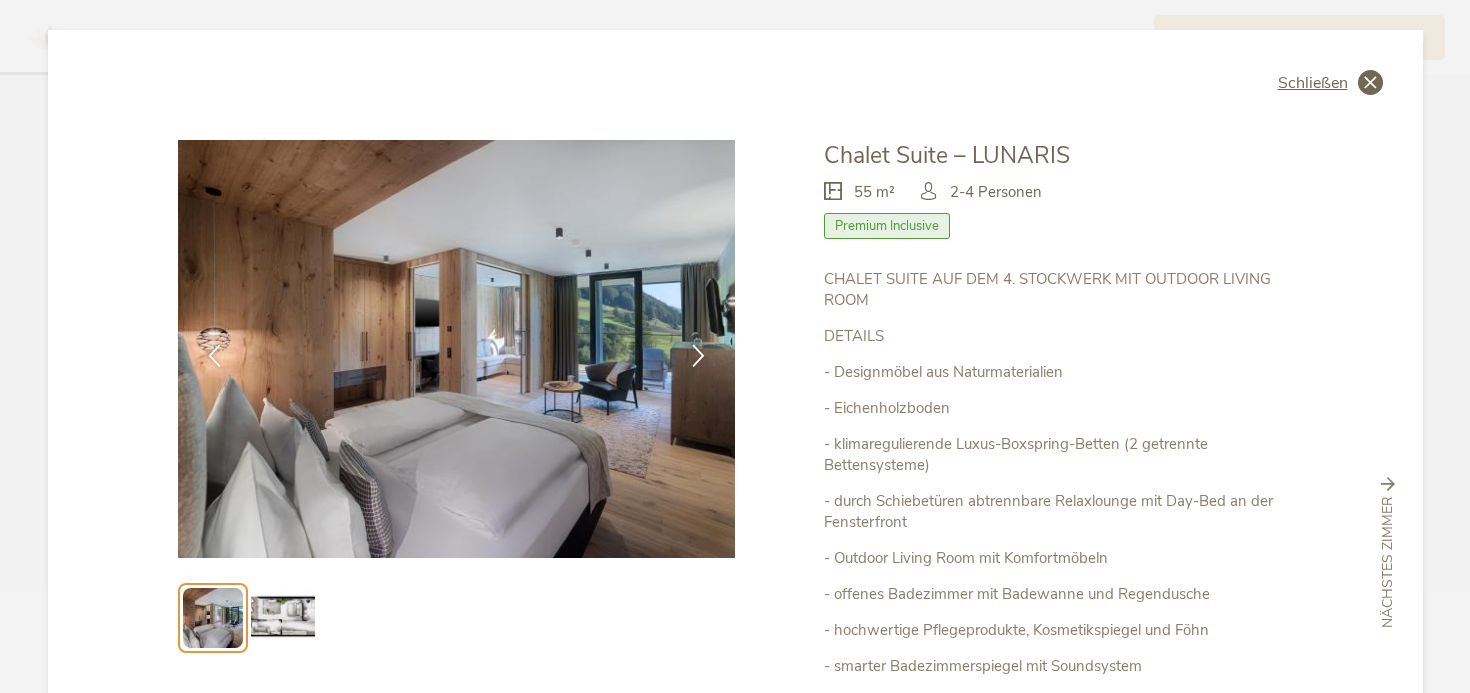 click at bounding box center (1370, 82) 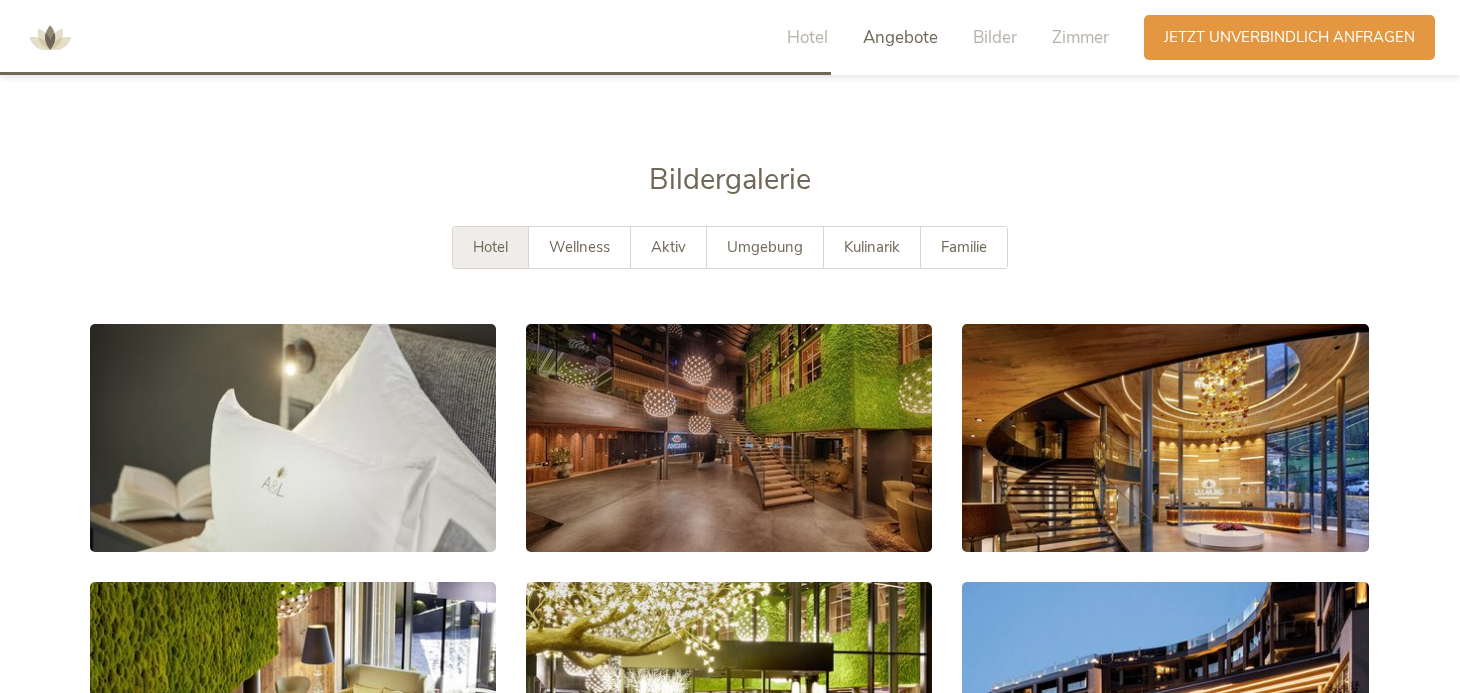 scroll, scrollTop: 3538, scrollLeft: 0, axis: vertical 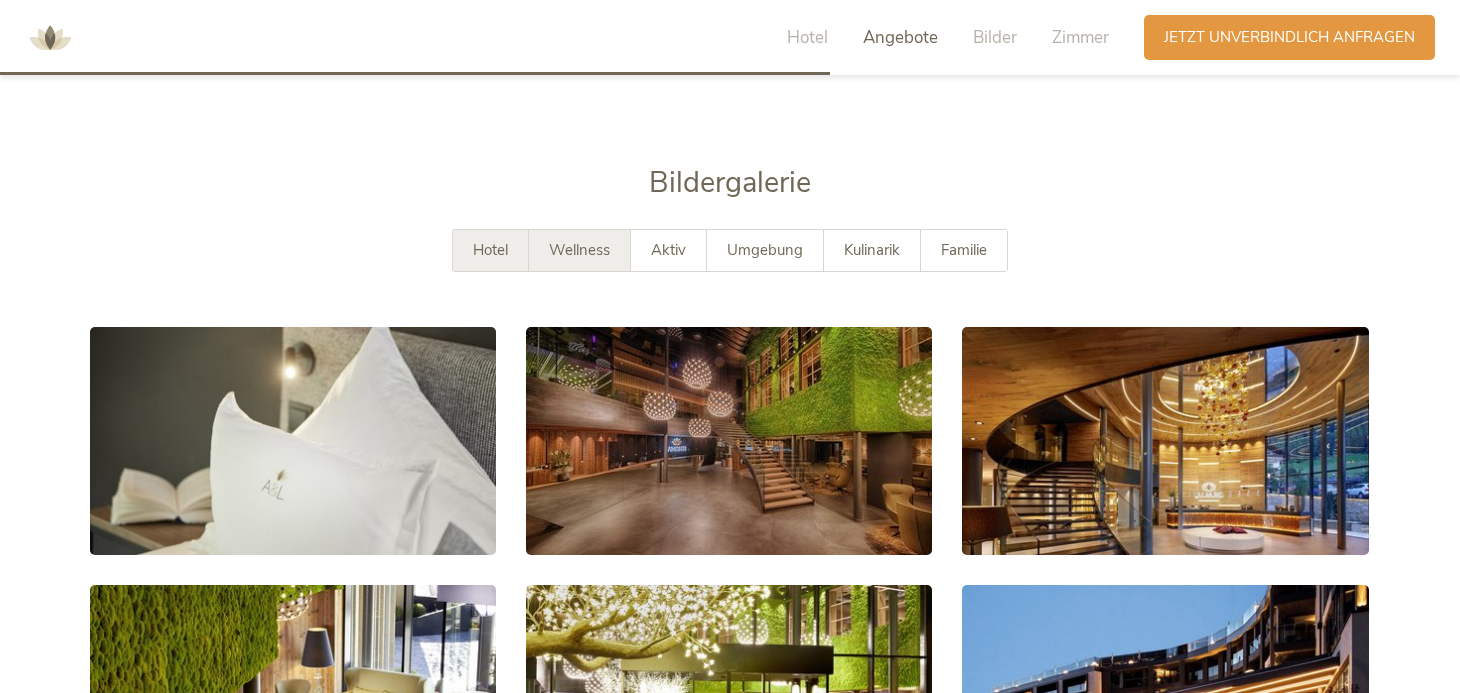 click on "Wellness" at bounding box center [579, 250] 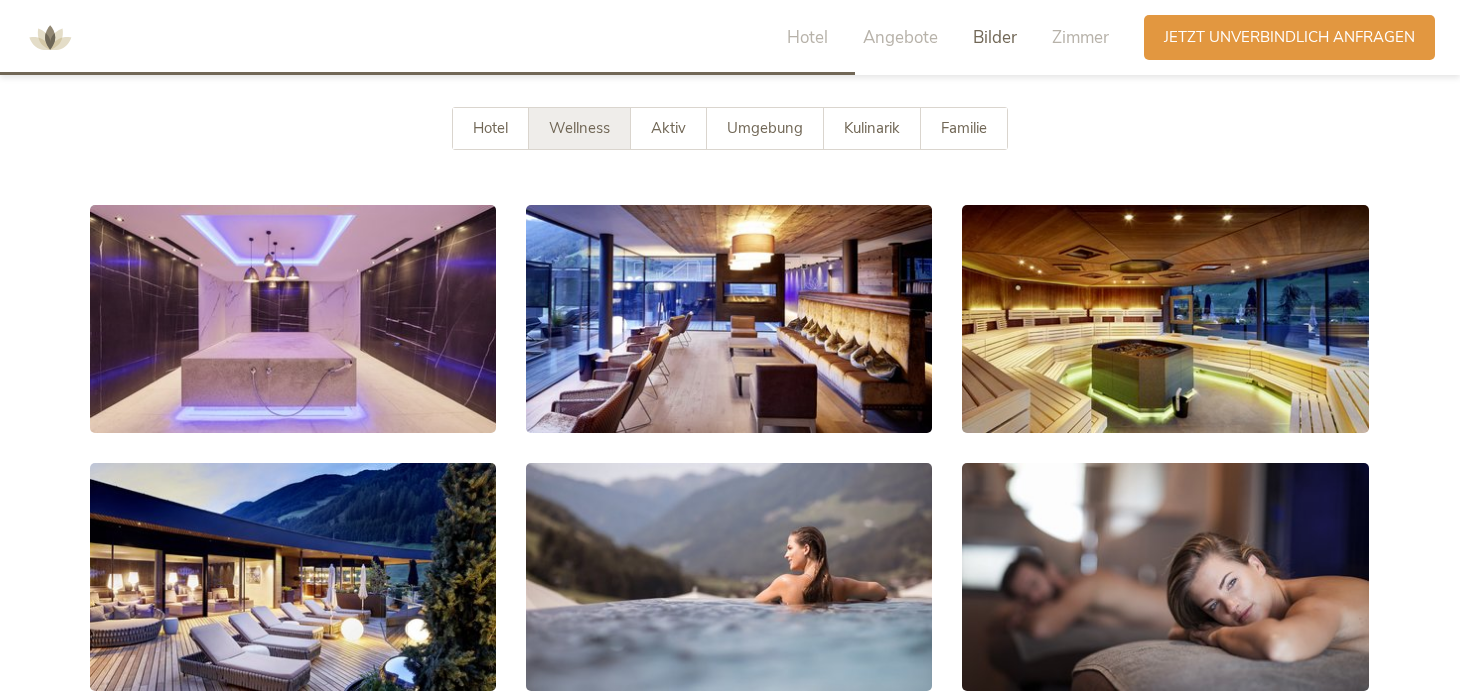 scroll, scrollTop: 3696, scrollLeft: 0, axis: vertical 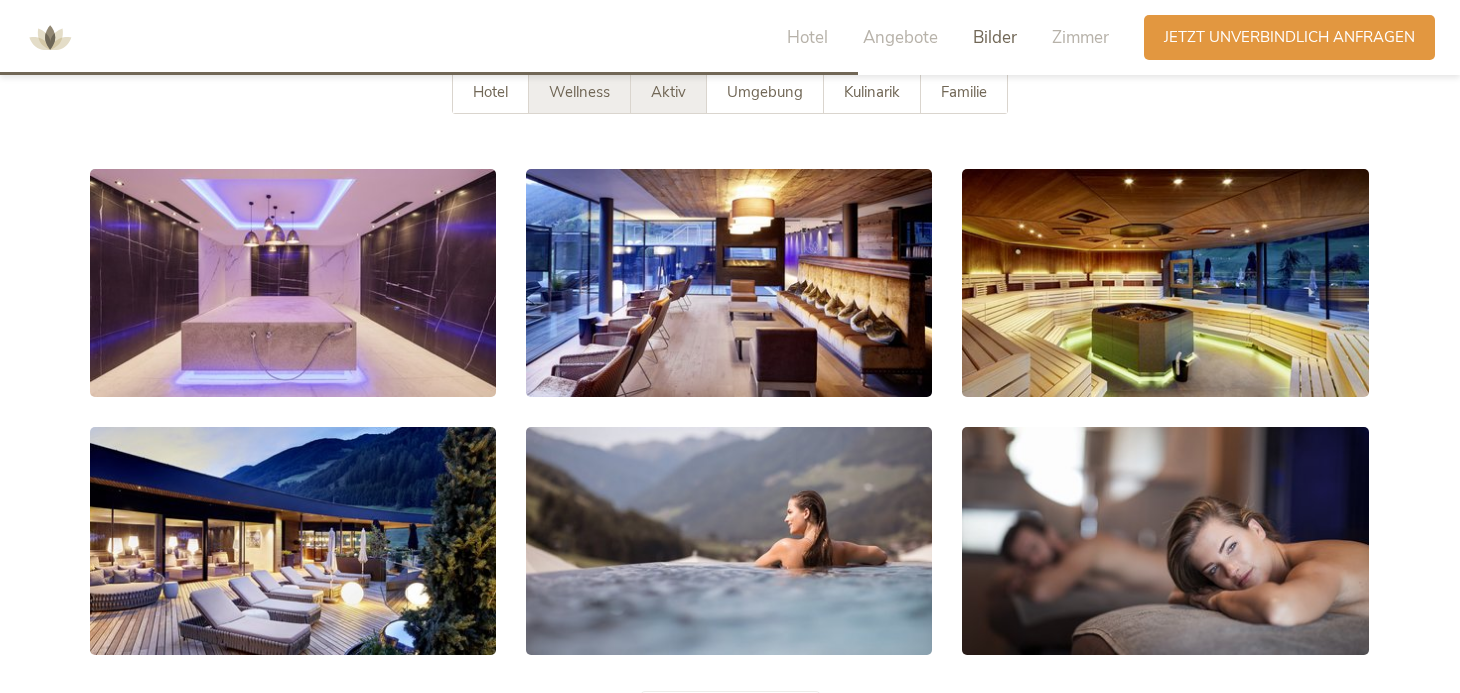click on "Aktiv" at bounding box center [668, 92] 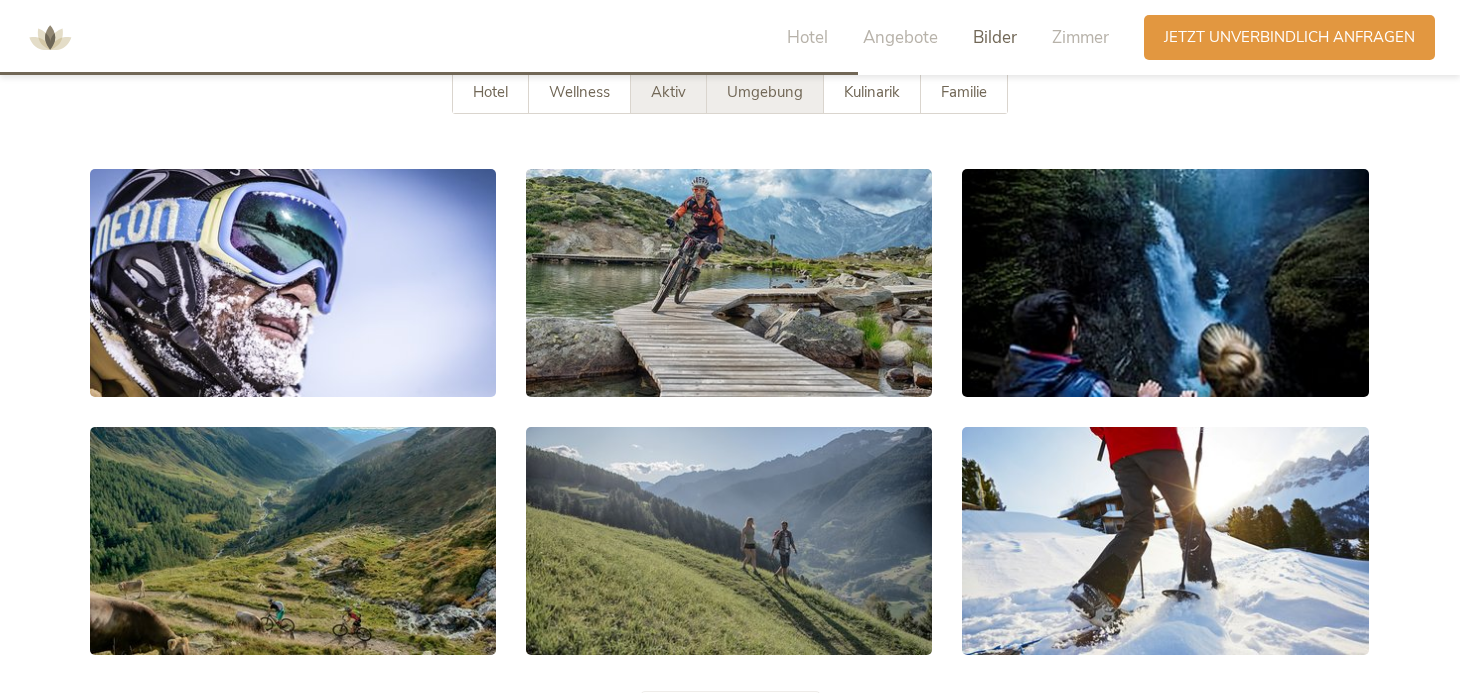 click on "Umgebung" at bounding box center [765, 92] 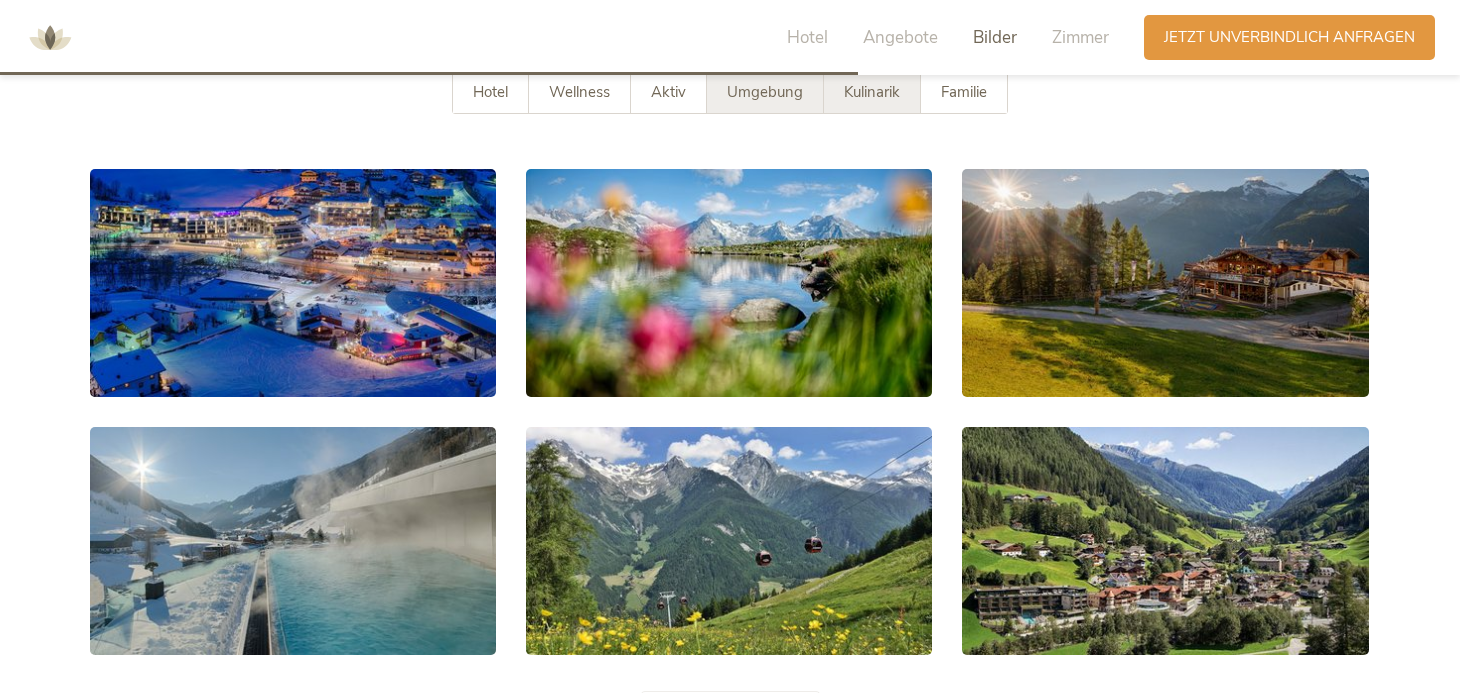 click on "Kulinarik" at bounding box center [872, 92] 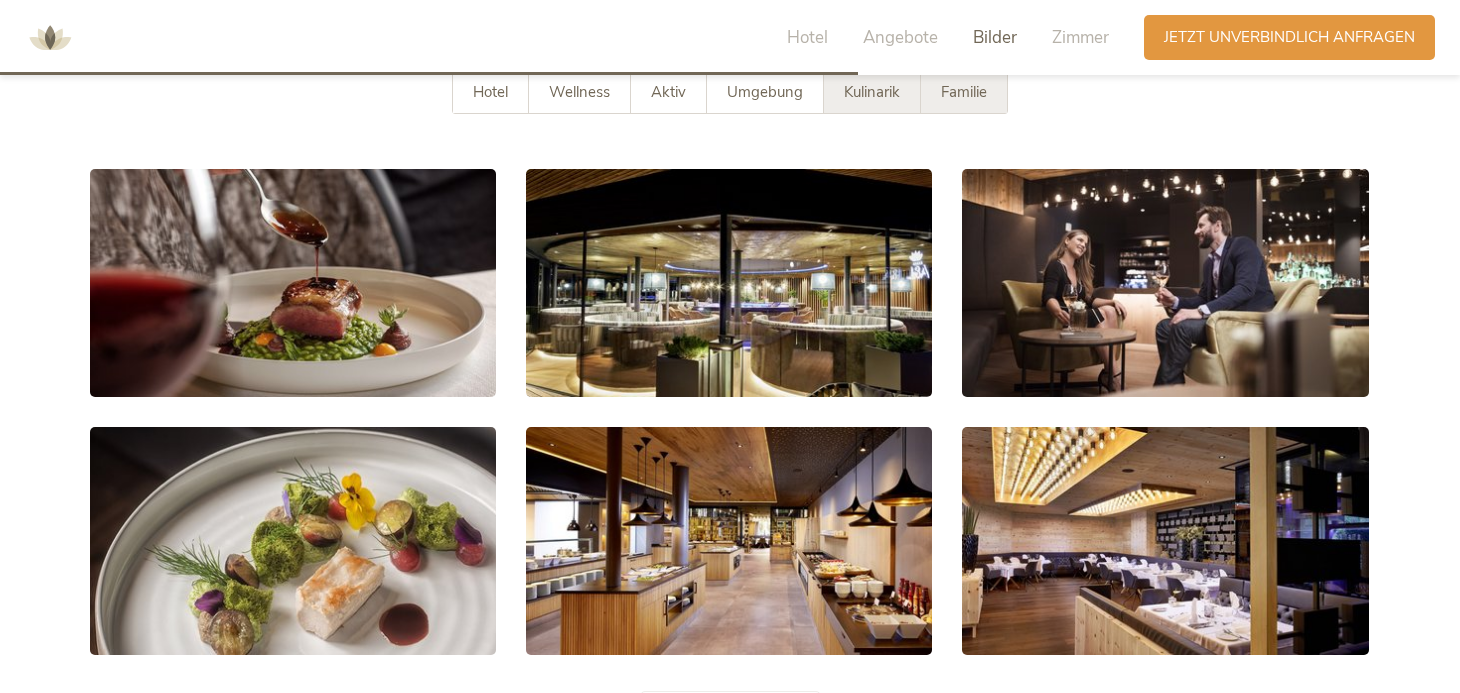 click on "Familie" at bounding box center (964, 92) 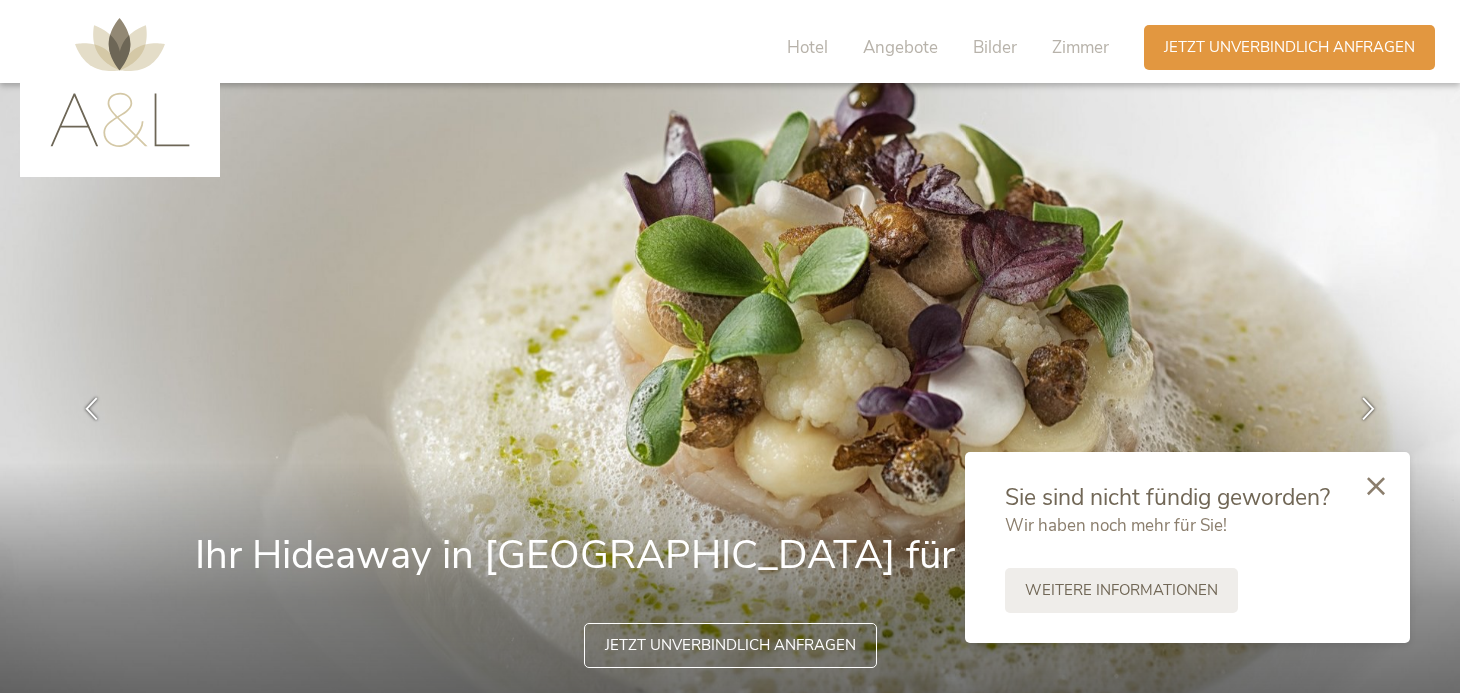 scroll, scrollTop: 0, scrollLeft: 0, axis: both 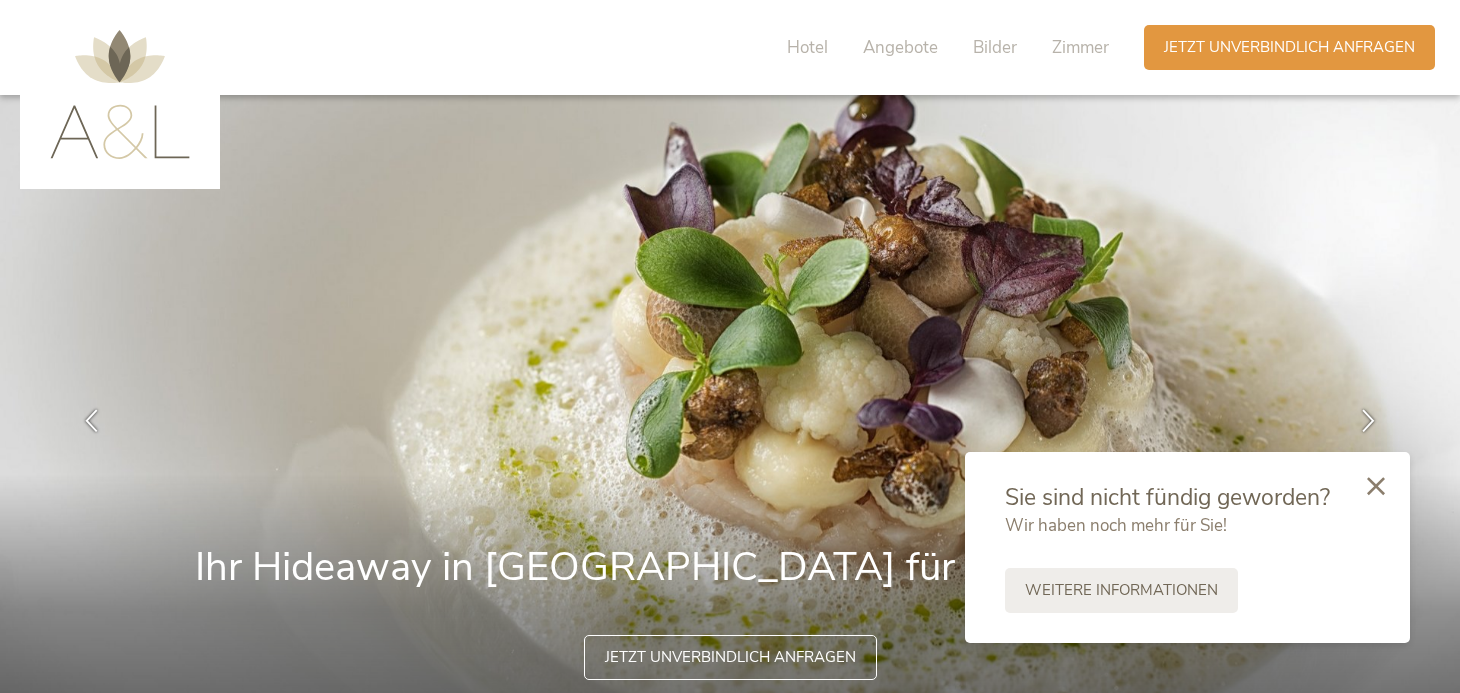 click at bounding box center (120, 94) 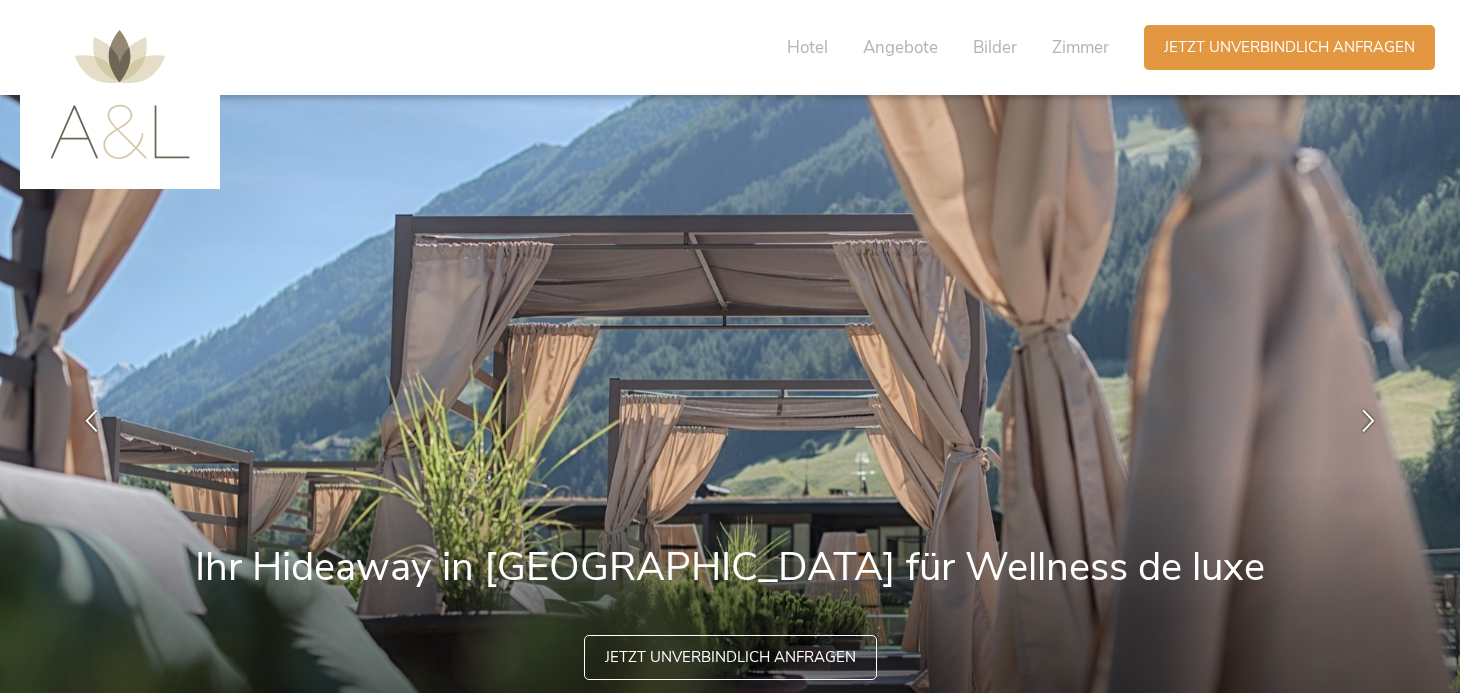scroll, scrollTop: 0, scrollLeft: 0, axis: both 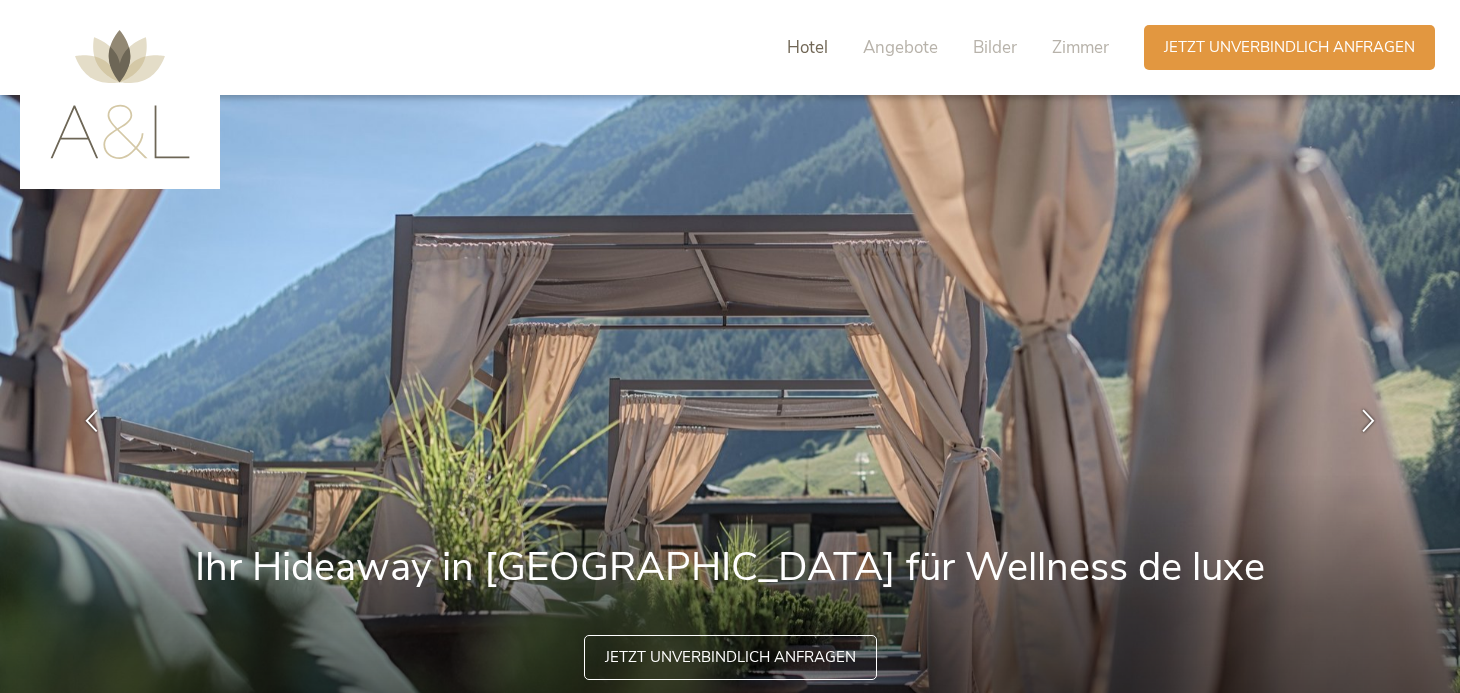 click on "Hotel" at bounding box center [807, 47] 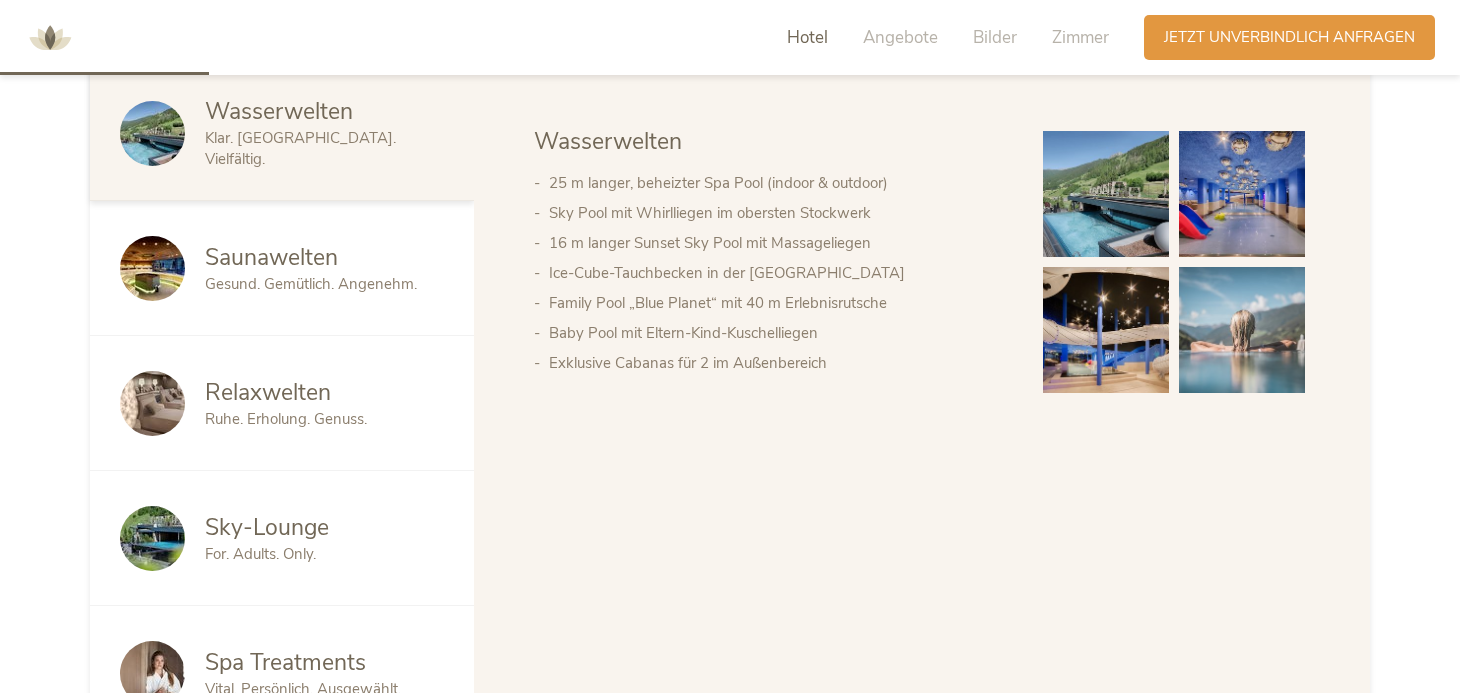 scroll, scrollTop: 1239, scrollLeft: 0, axis: vertical 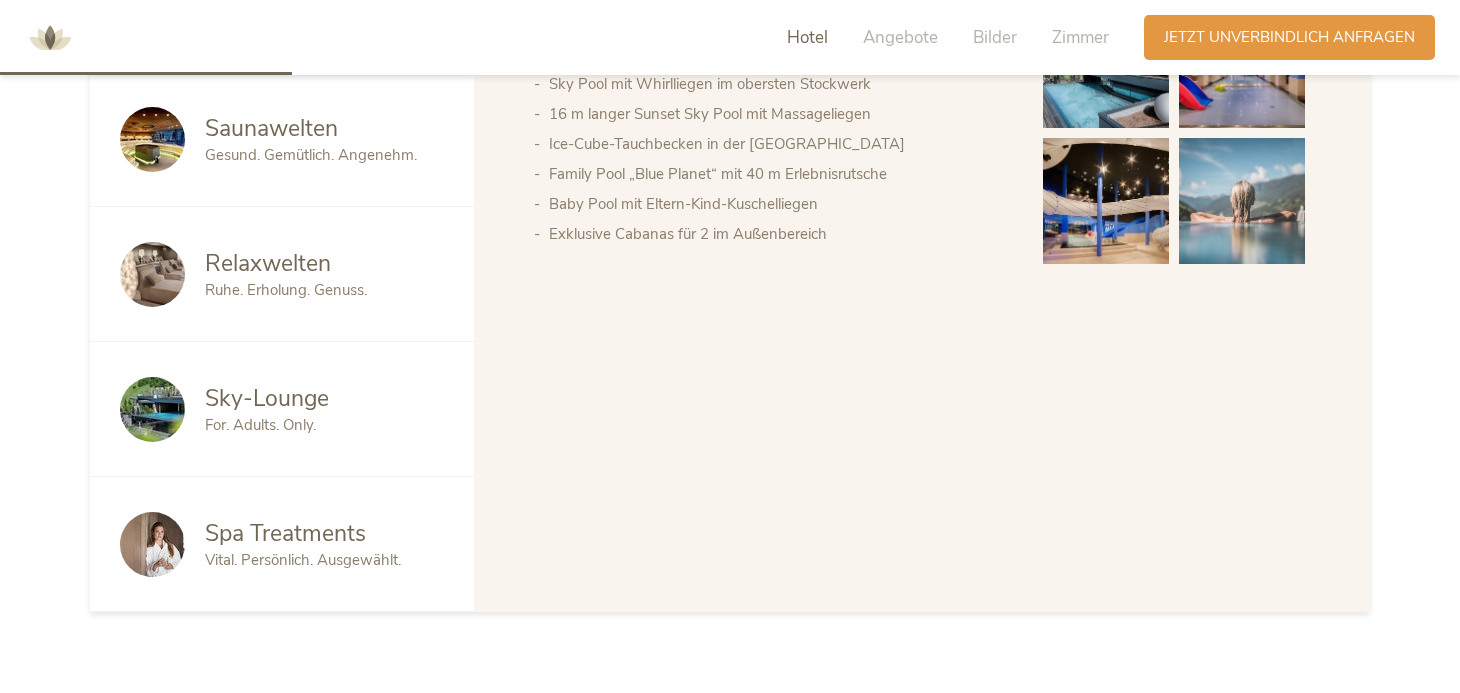click at bounding box center [162, 409] 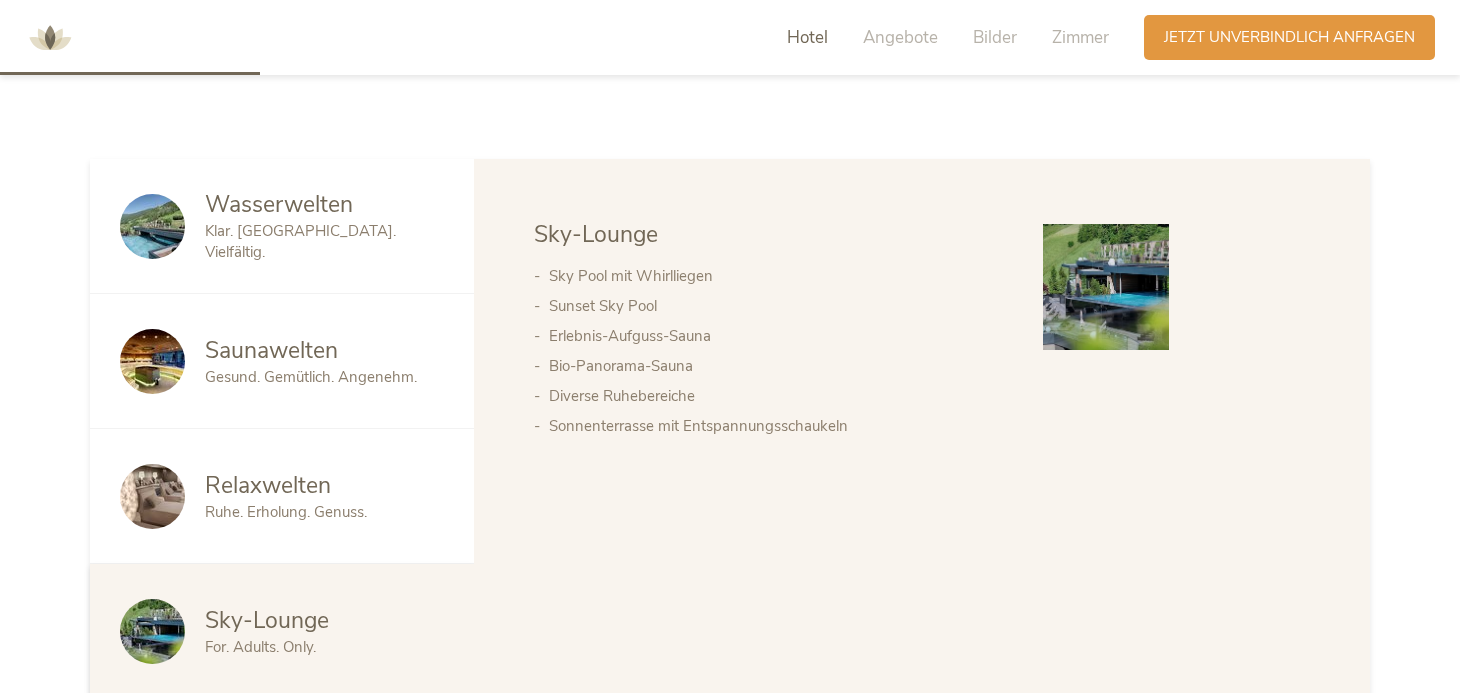 scroll, scrollTop: 963, scrollLeft: 0, axis: vertical 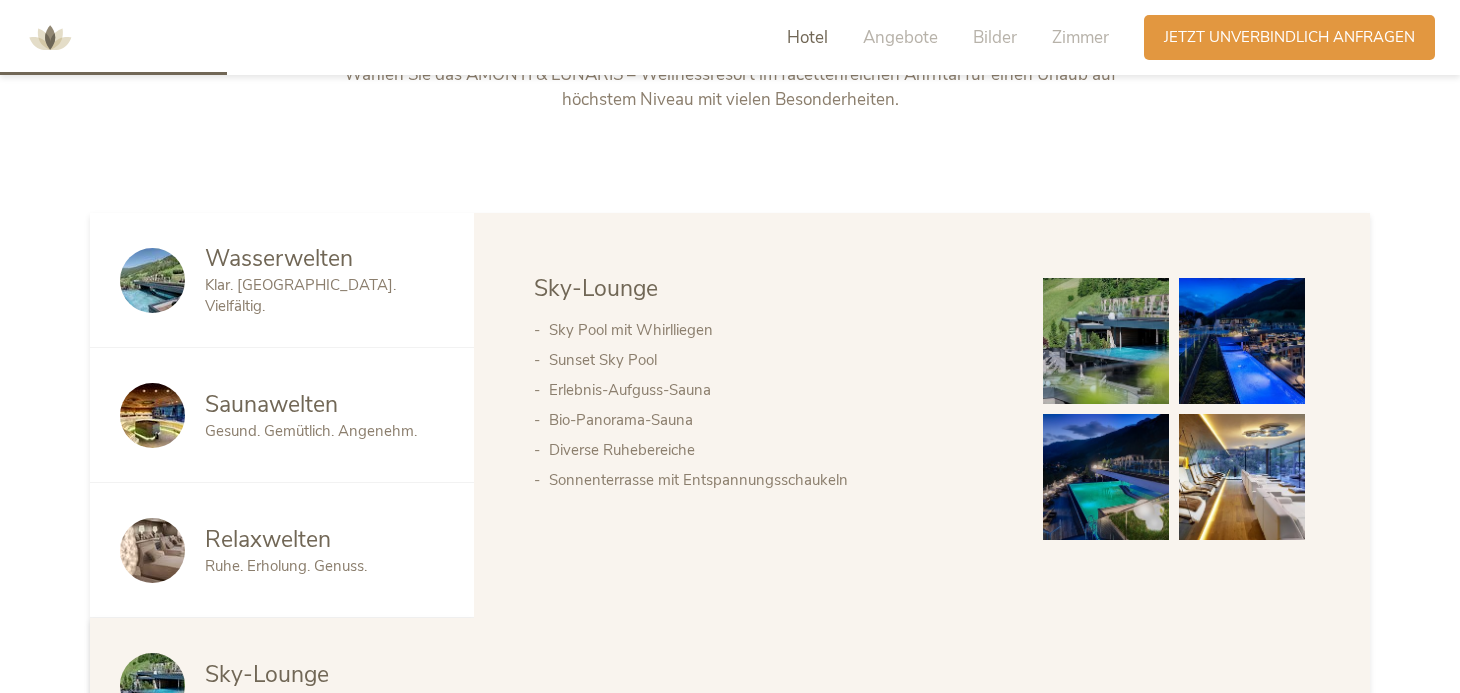 click at bounding box center [1106, 341] 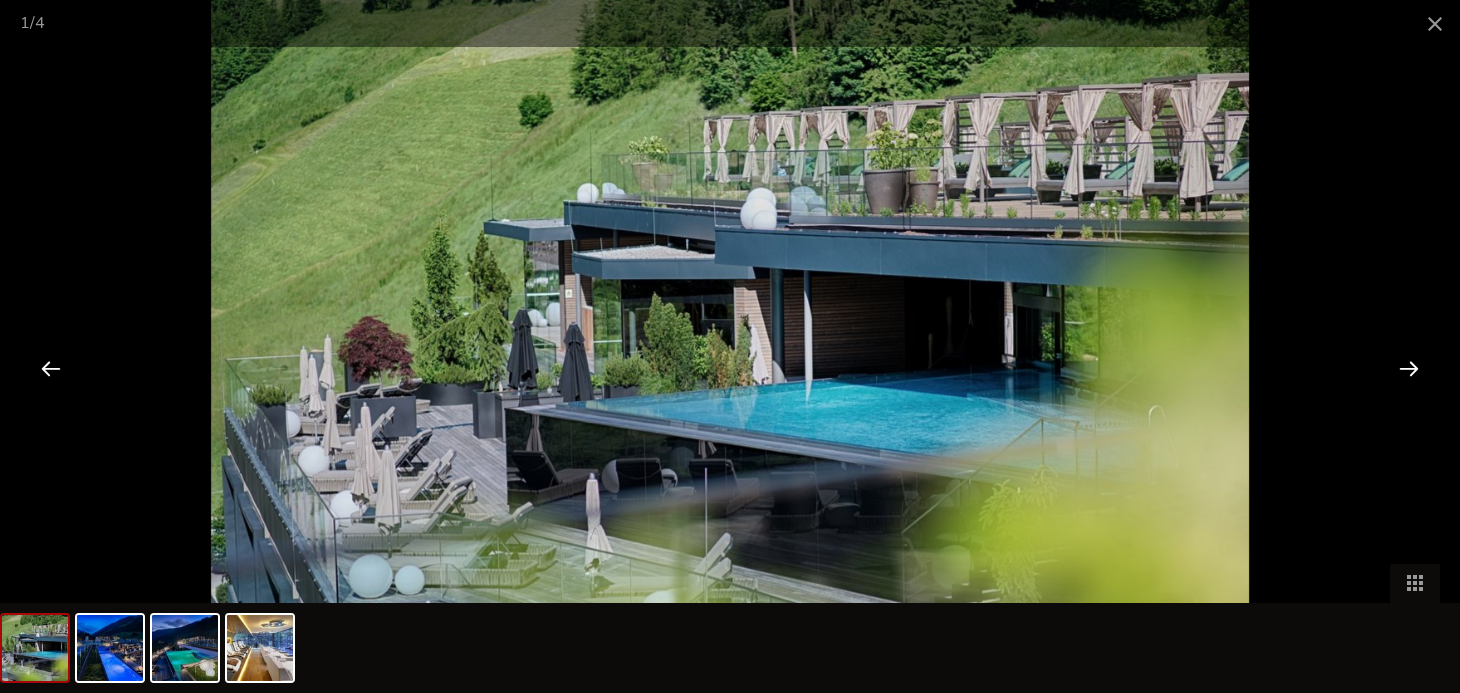 click at bounding box center [1409, 368] 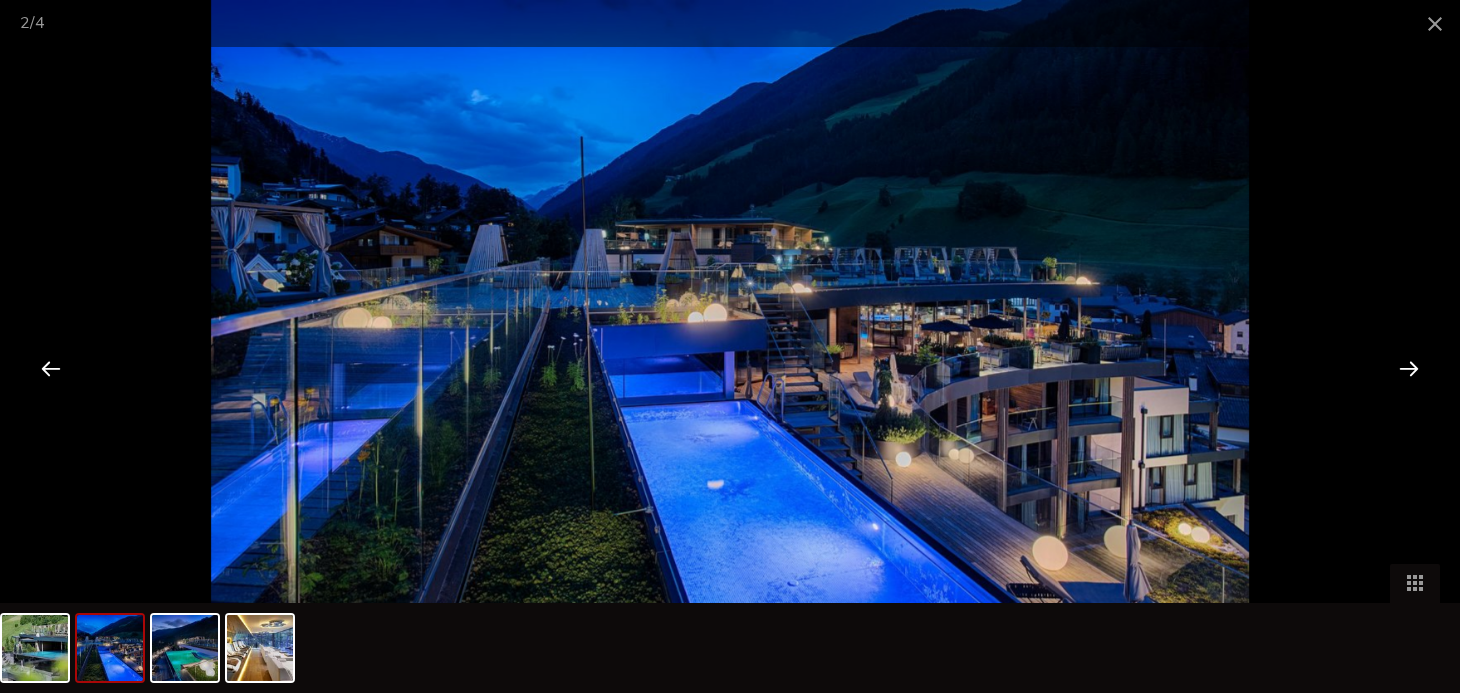 click at bounding box center [1409, 368] 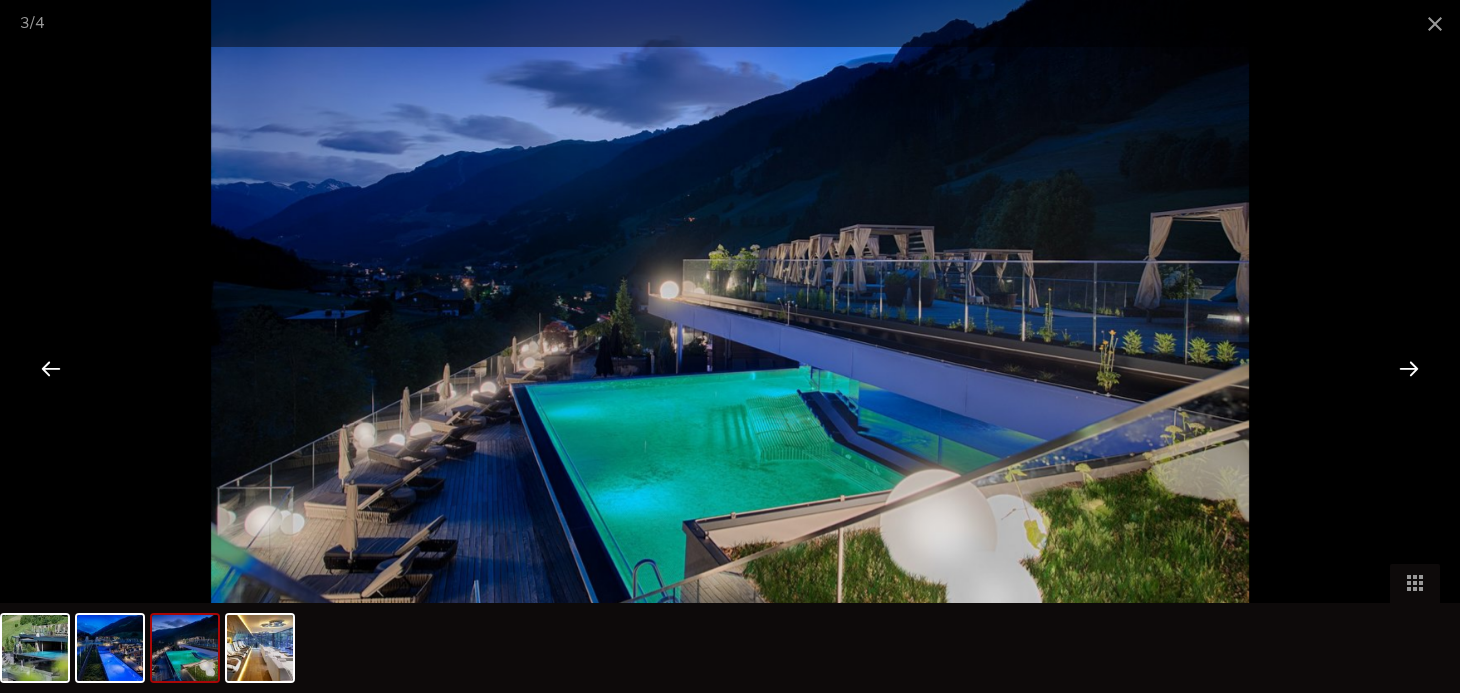 click at bounding box center (1409, 368) 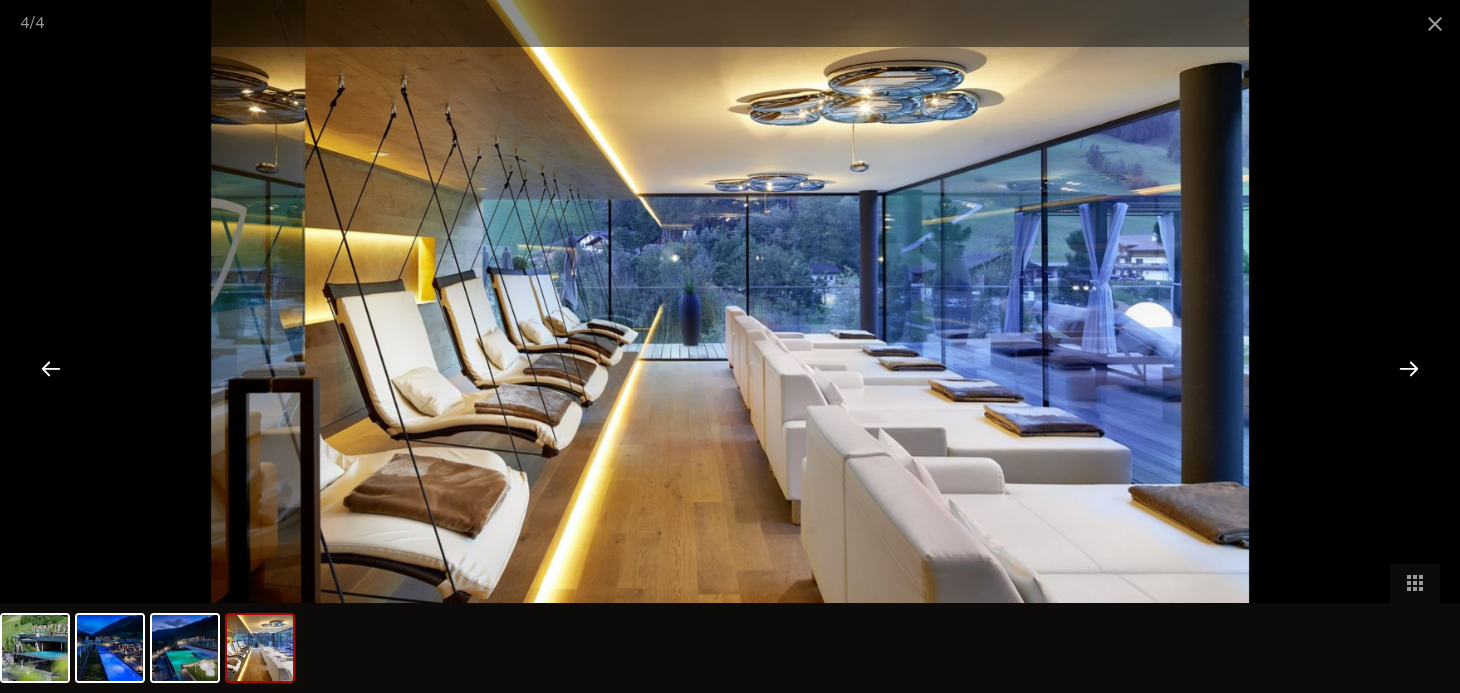 click at bounding box center (1409, 368) 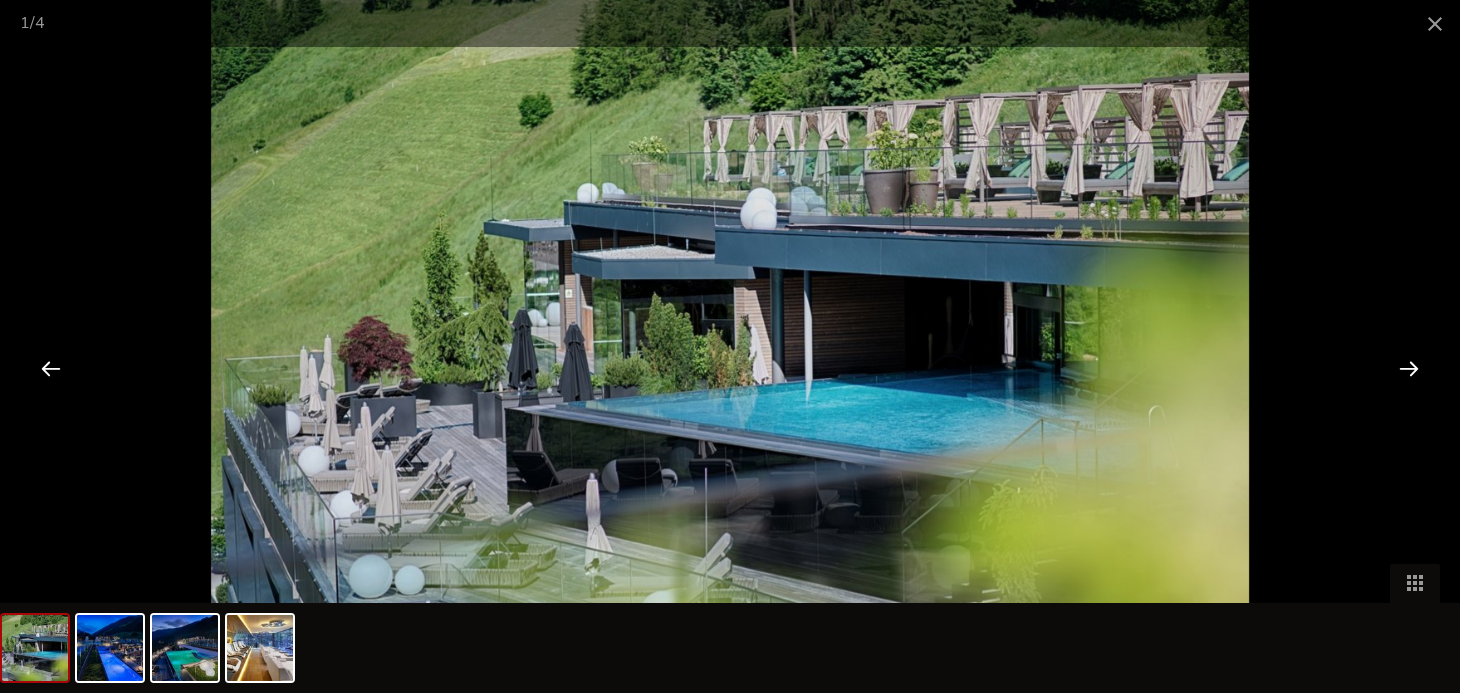click at bounding box center [1409, 368] 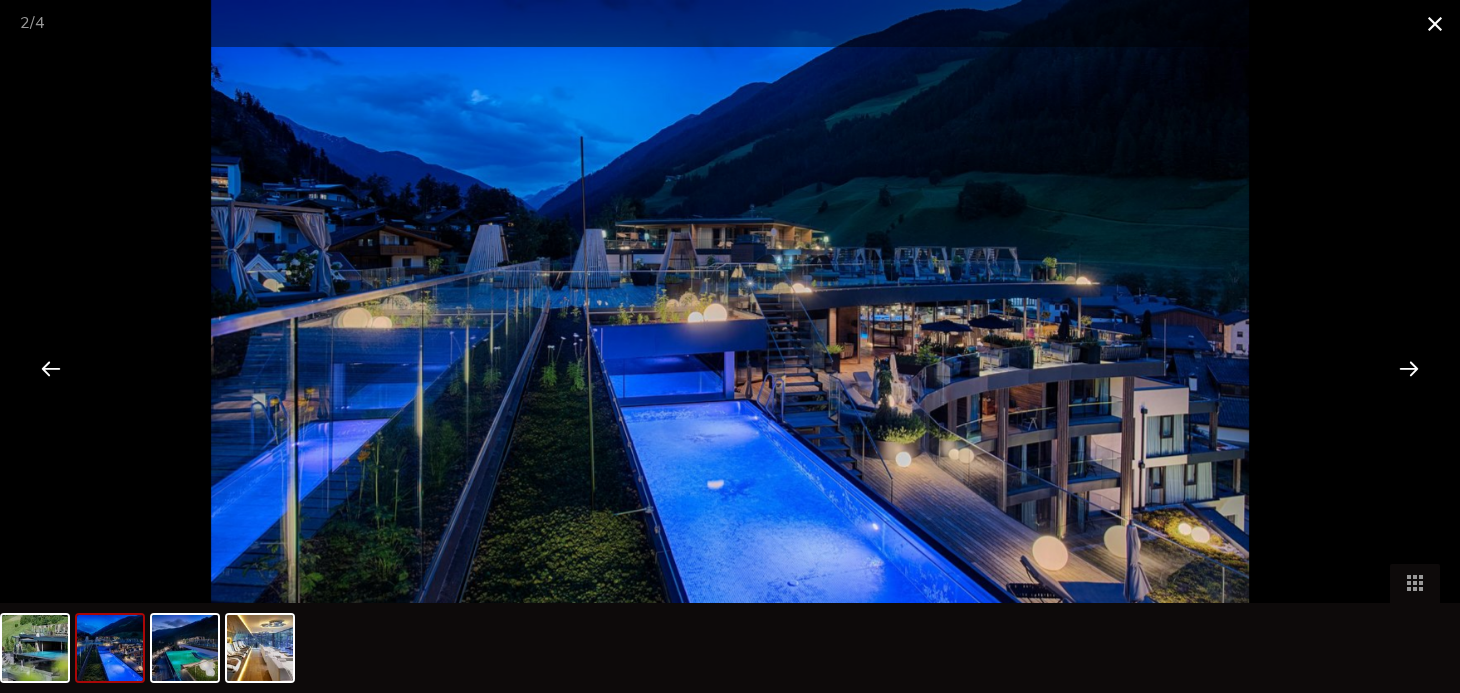 click at bounding box center [1435, 23] 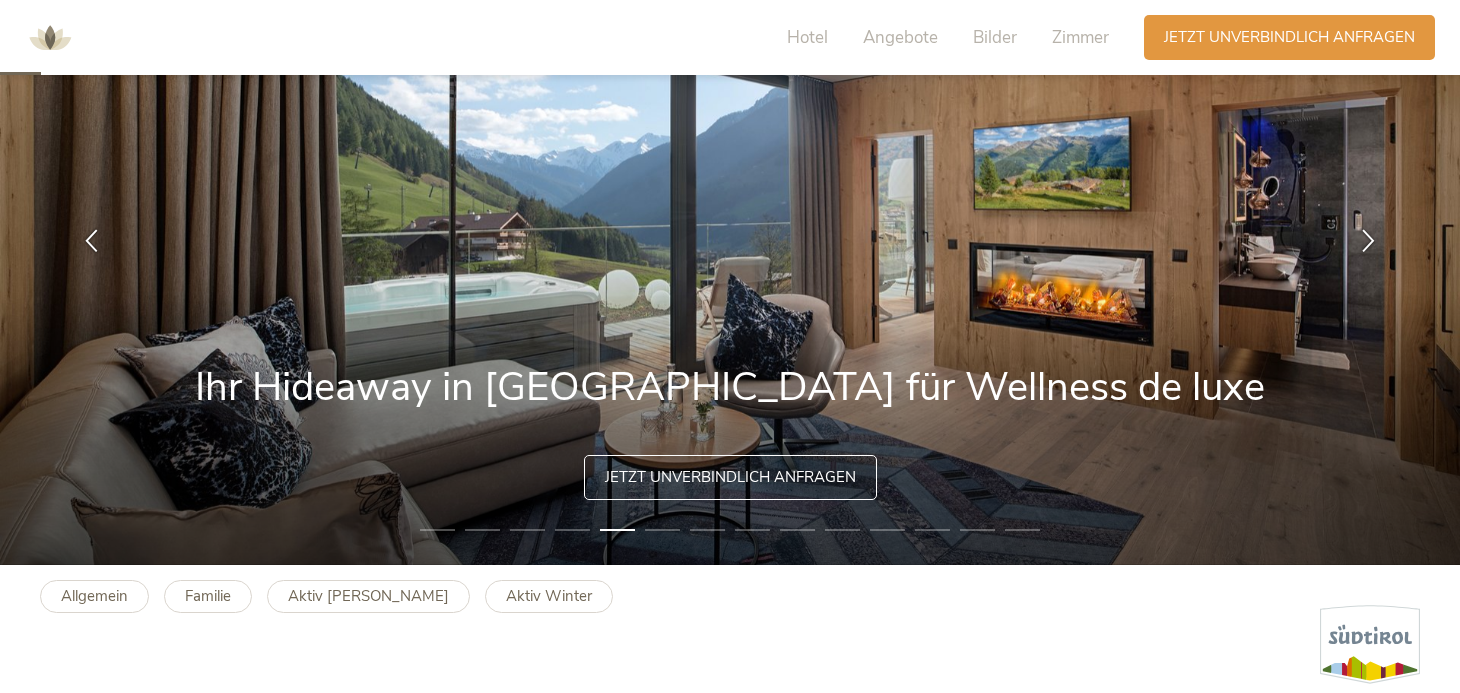 scroll, scrollTop: 0, scrollLeft: 0, axis: both 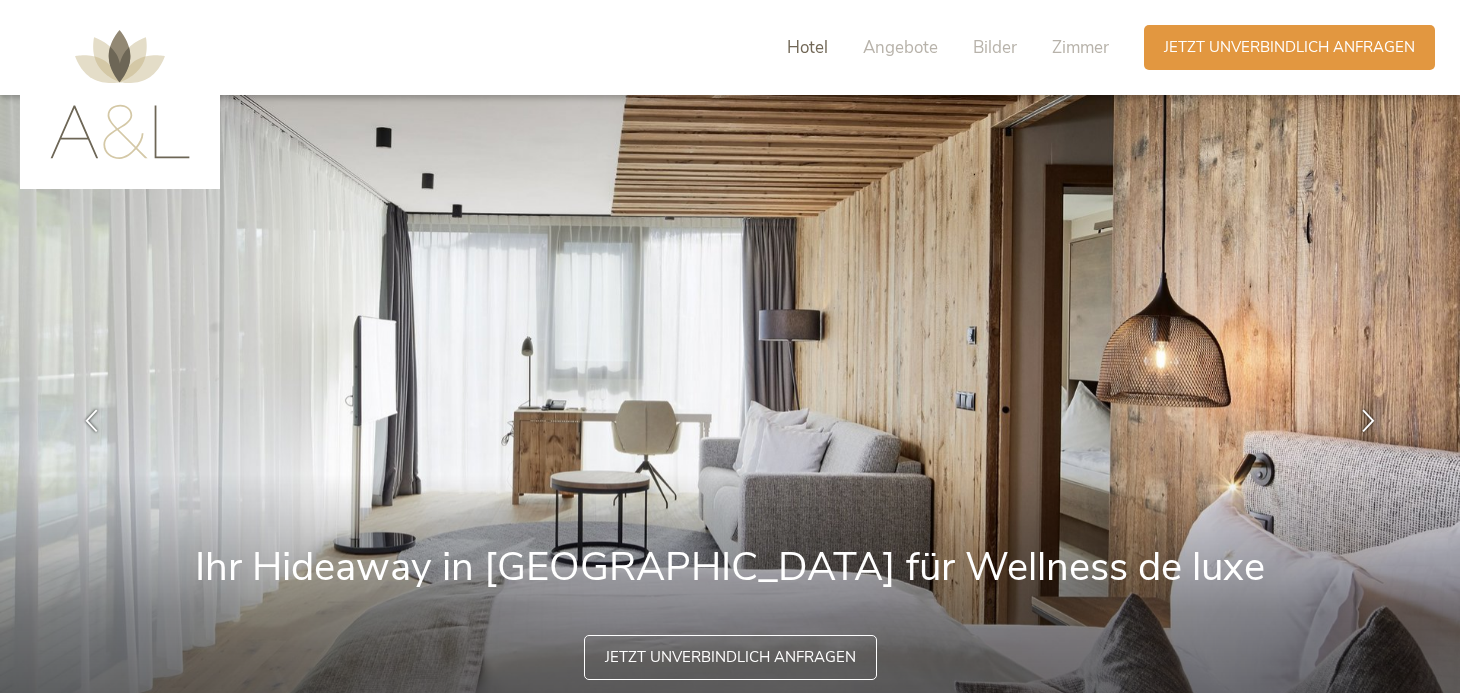 click on "Hotel" at bounding box center (807, 47) 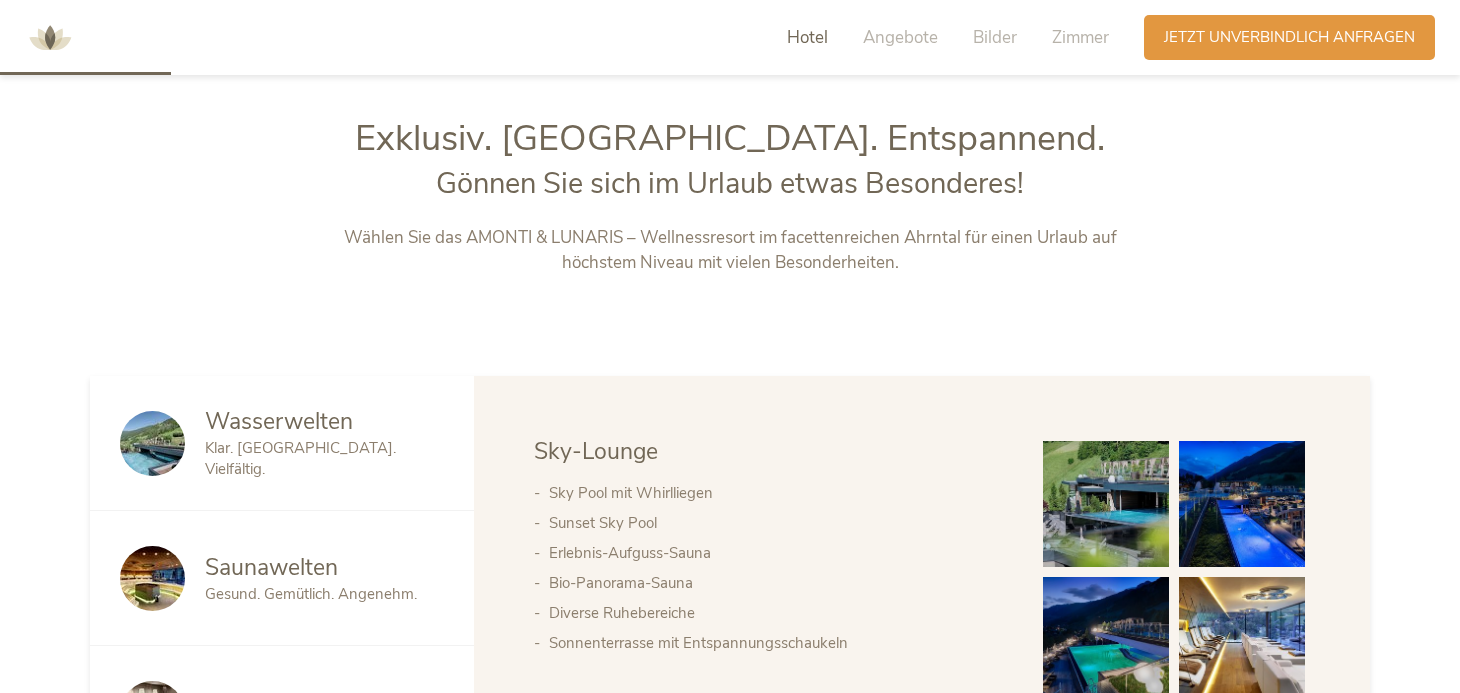scroll, scrollTop: 814, scrollLeft: 0, axis: vertical 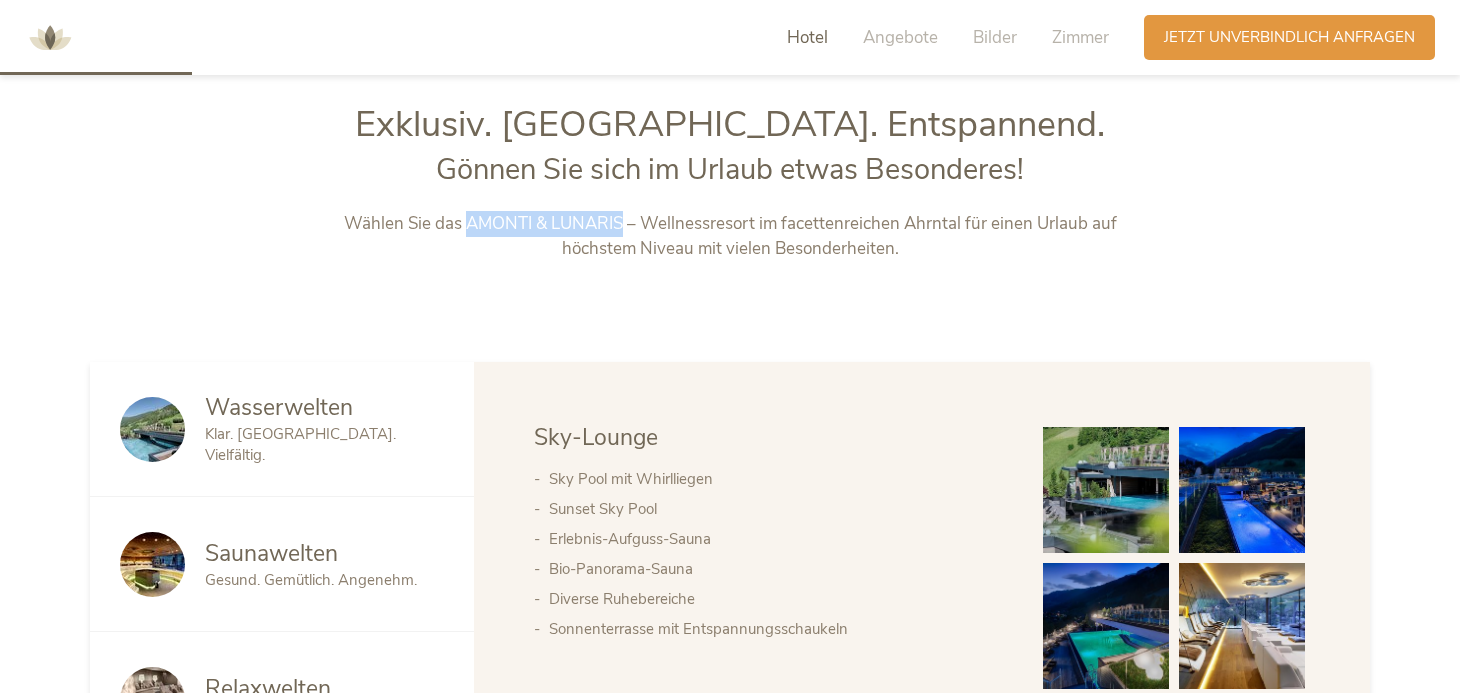 drag, startPoint x: 467, startPoint y: 226, endPoint x: 622, endPoint y: 219, distance: 155.15799 